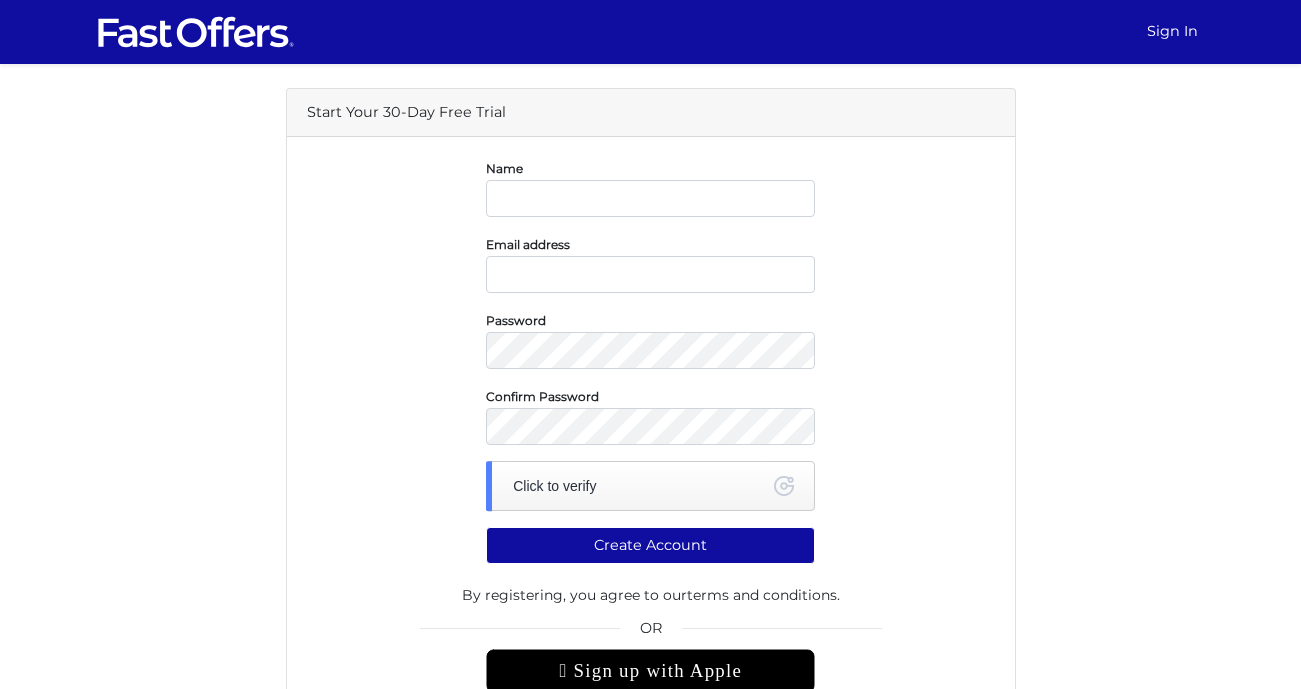 scroll, scrollTop: 0, scrollLeft: 0, axis: both 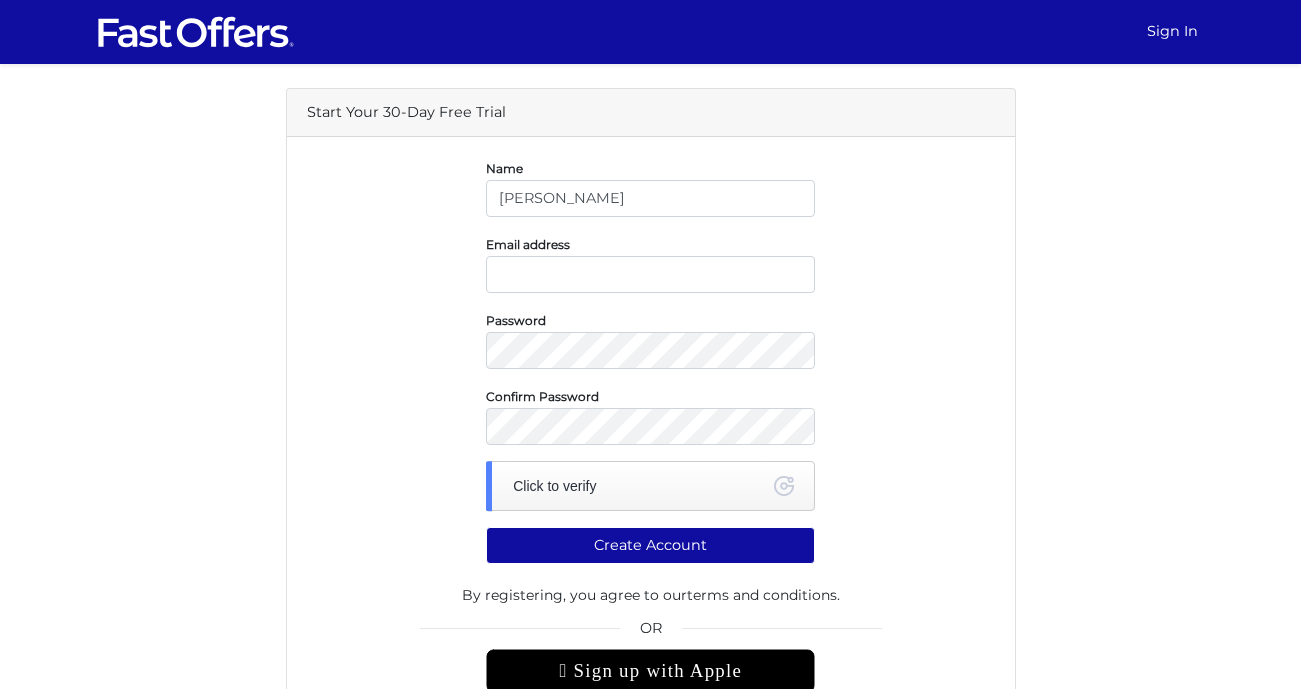 type on "[PERSON_NAME]" 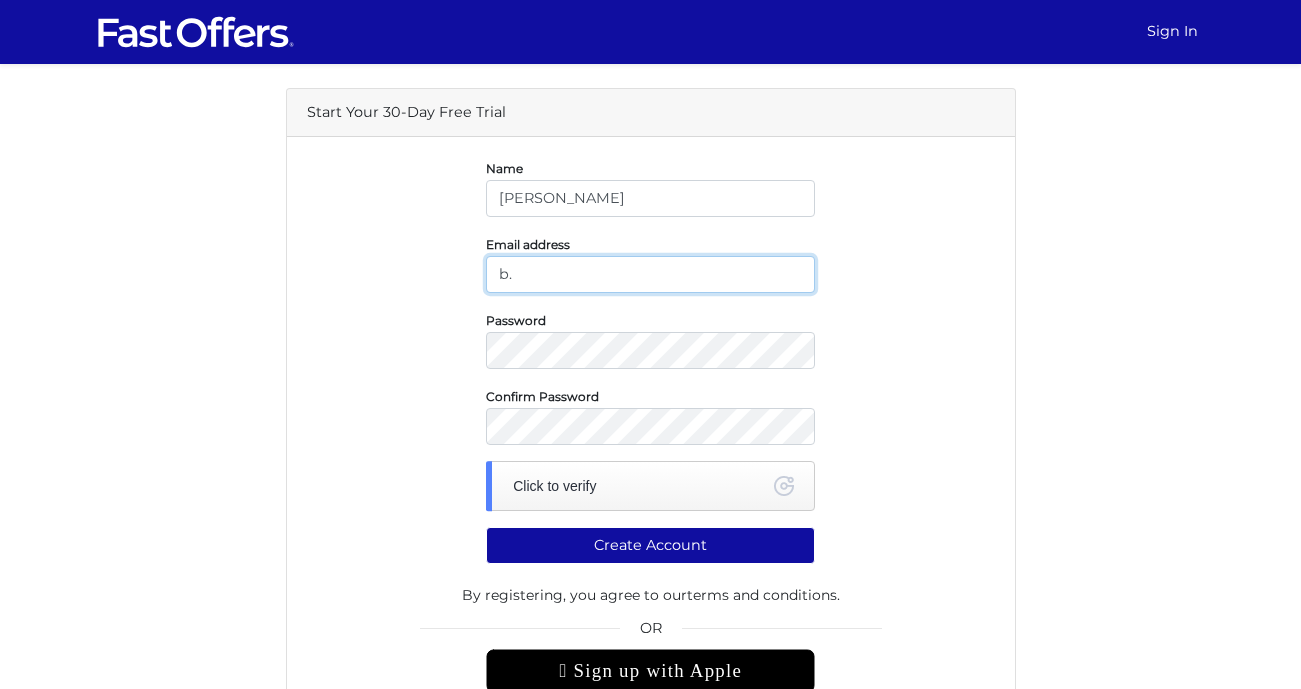 type on "b" 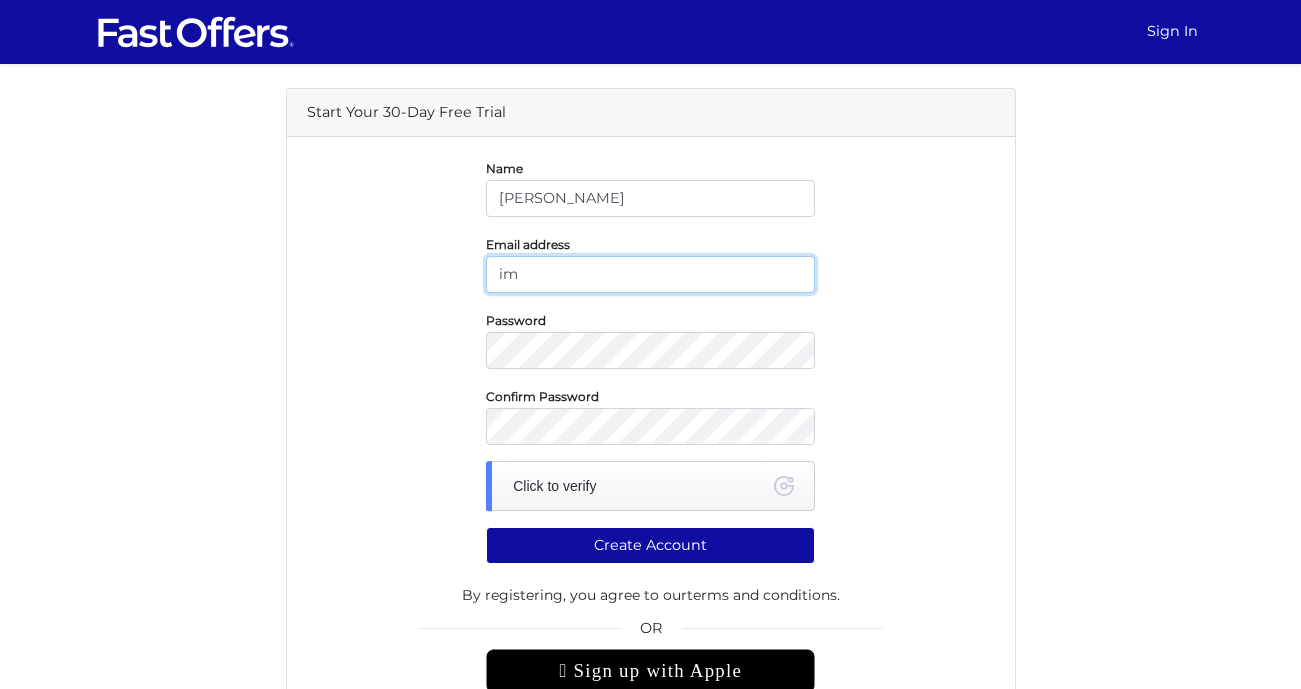 type on "i" 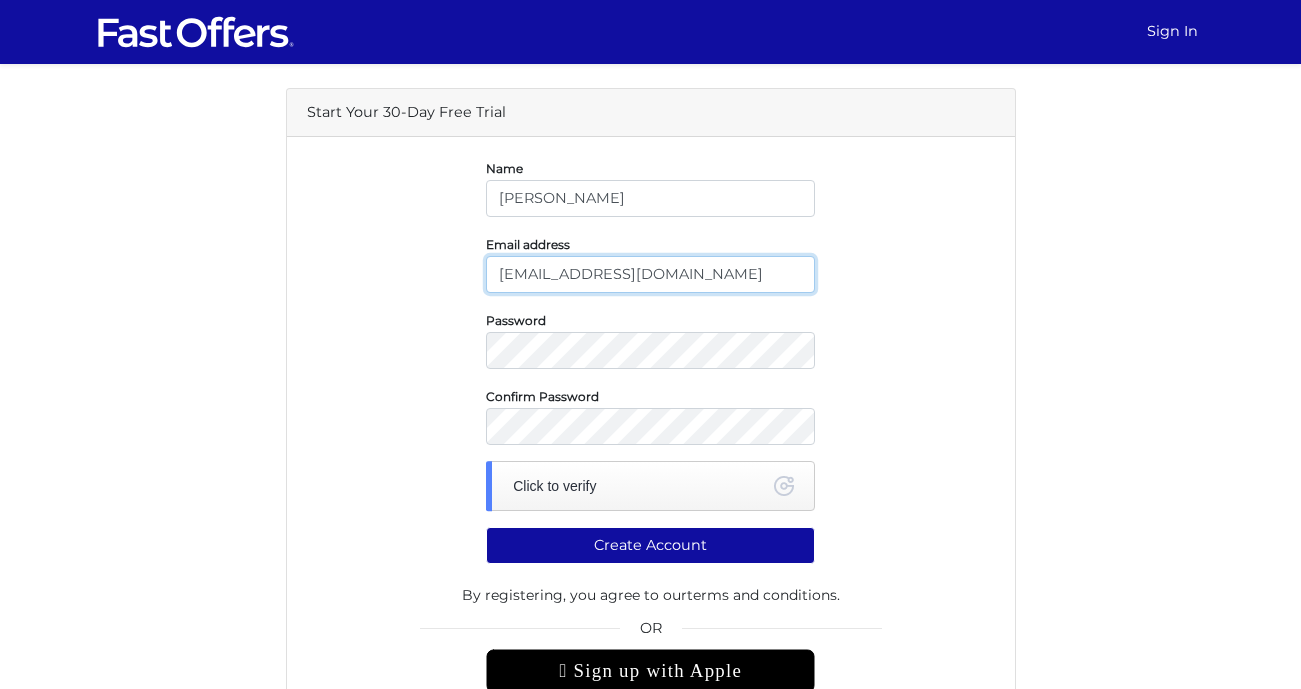 type on "info@brianj.ca" 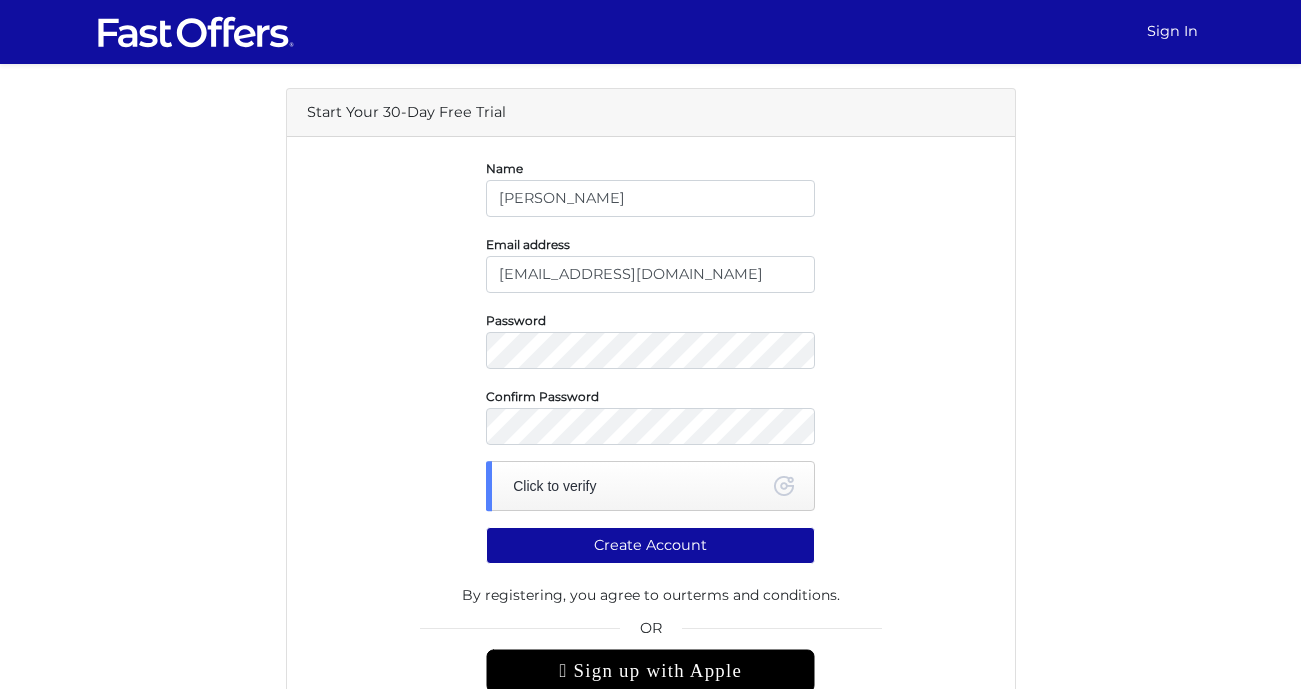 click at bounding box center [784, 486] 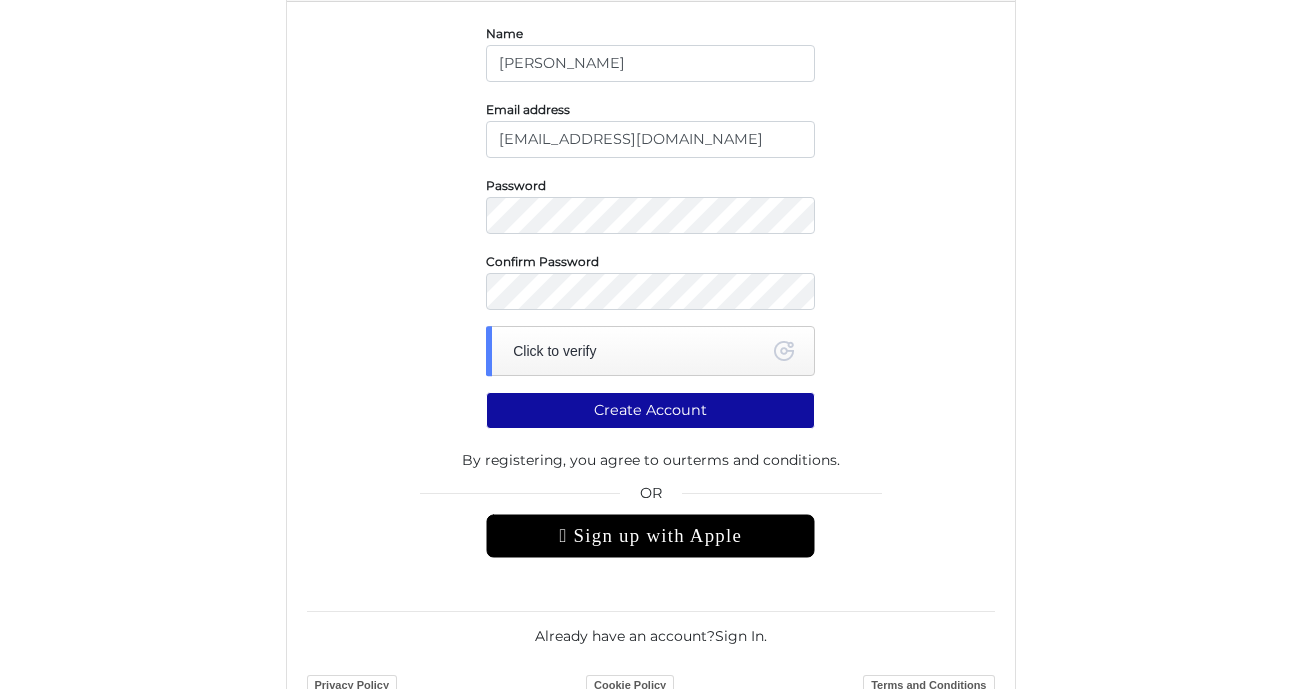scroll, scrollTop: 137, scrollLeft: 0, axis: vertical 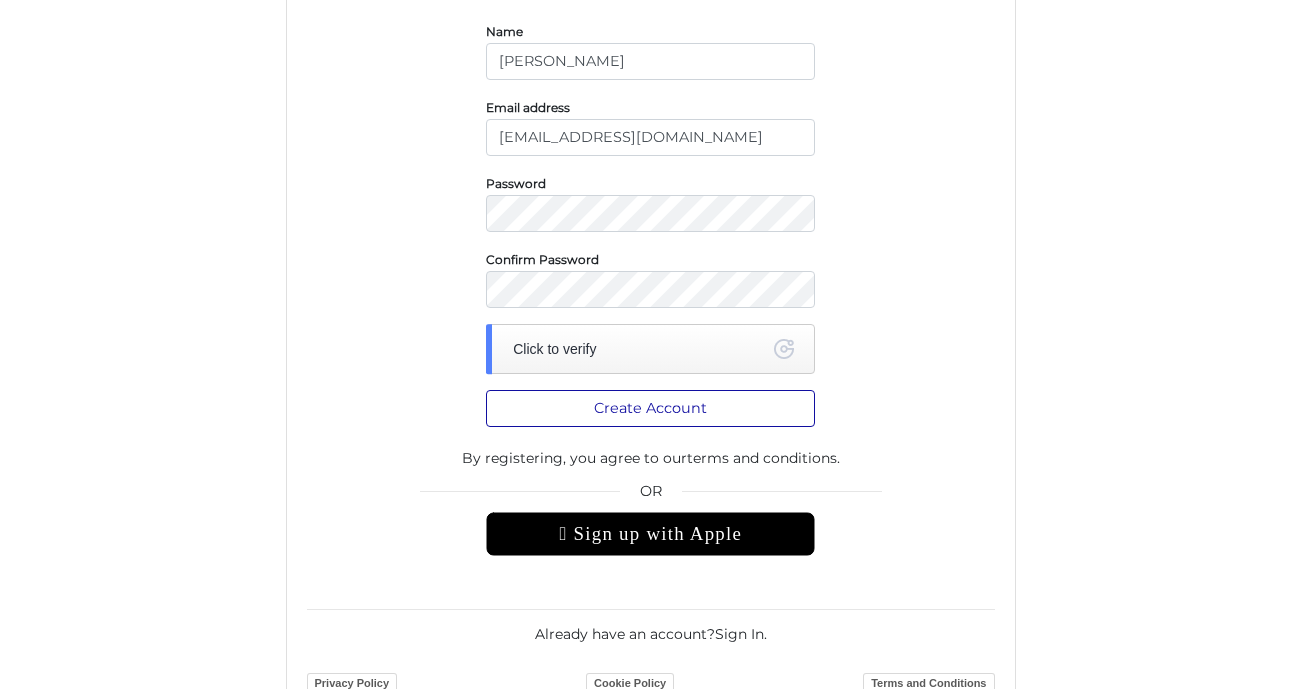 click on "Create Account" at bounding box center [650, 408] 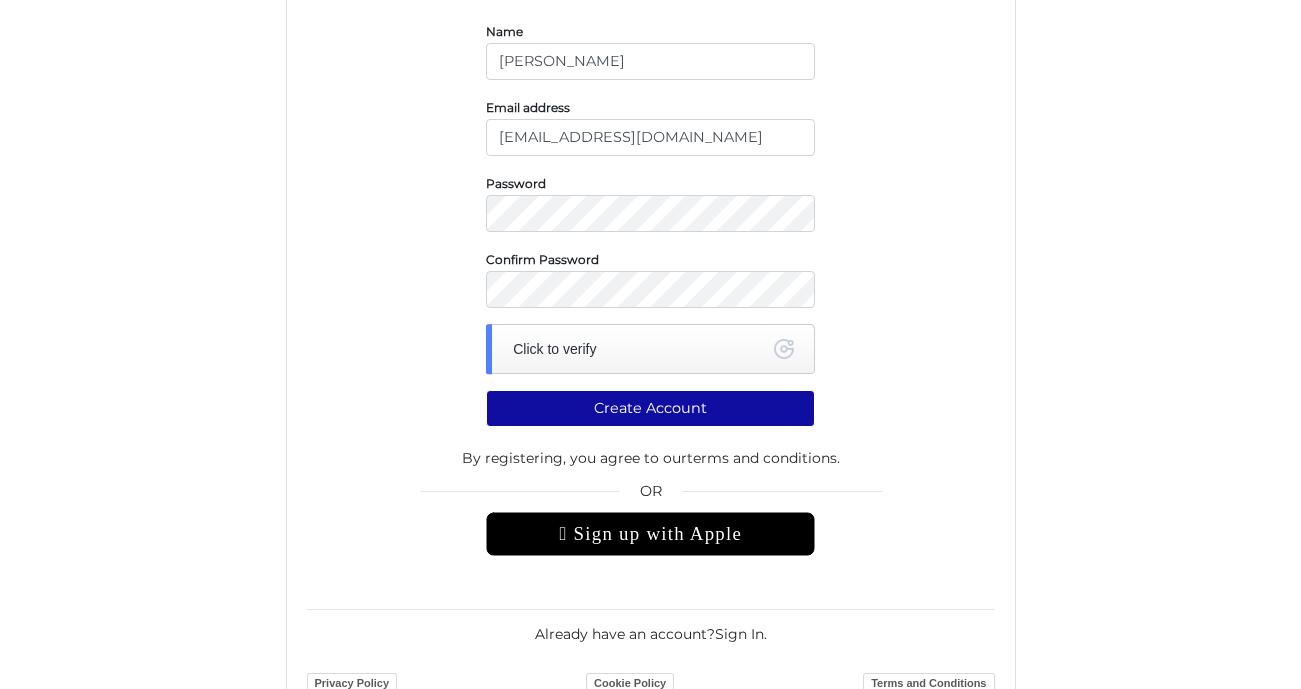 click at bounding box center [784, 349] 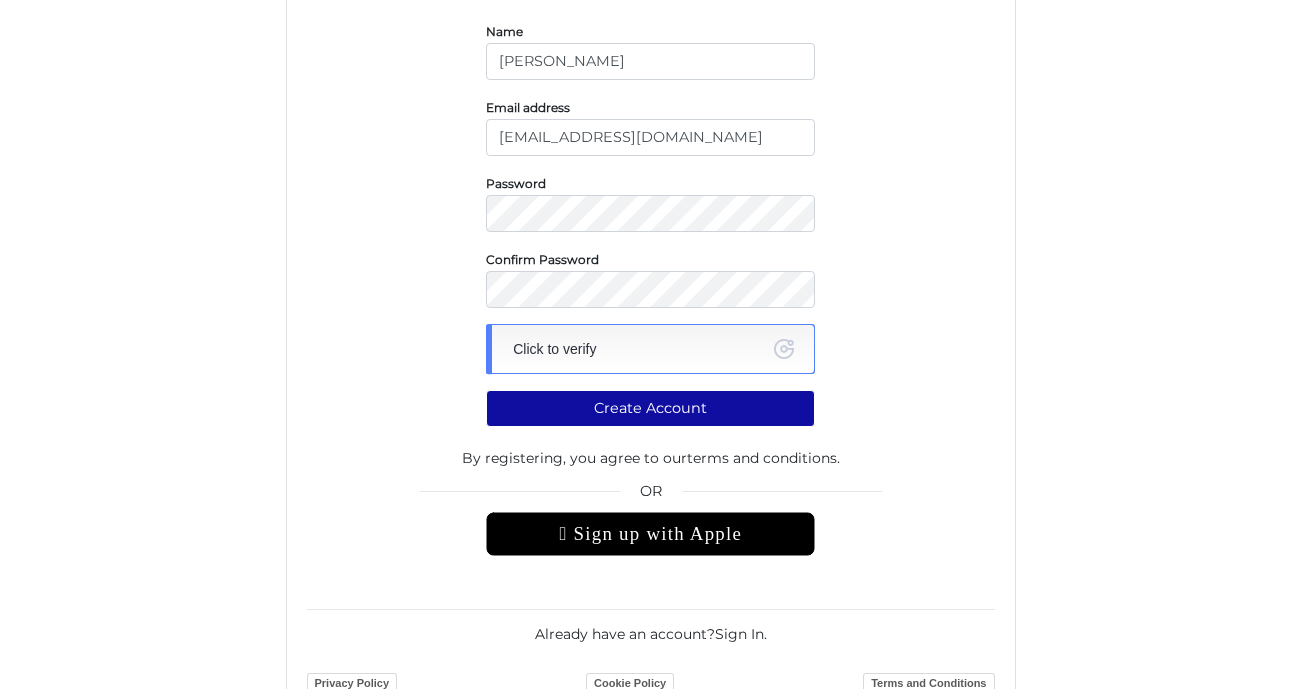 click at bounding box center [650, 349] 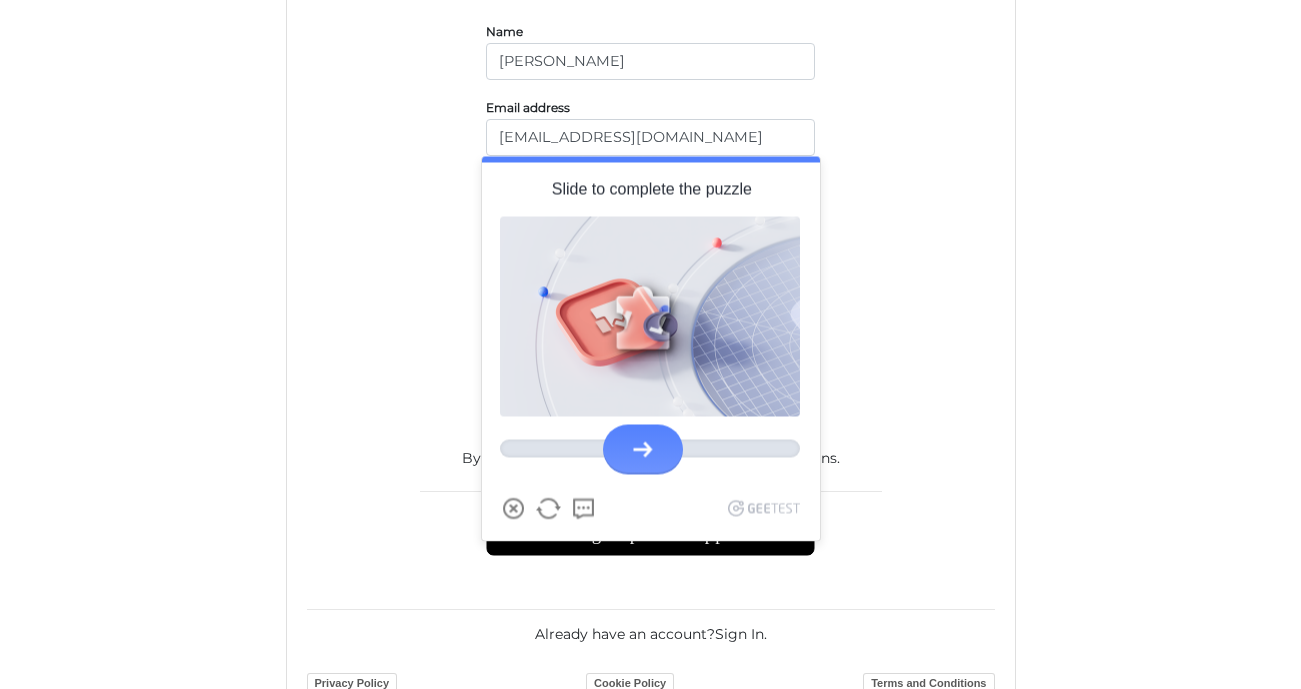 click at bounding box center (643, 450) 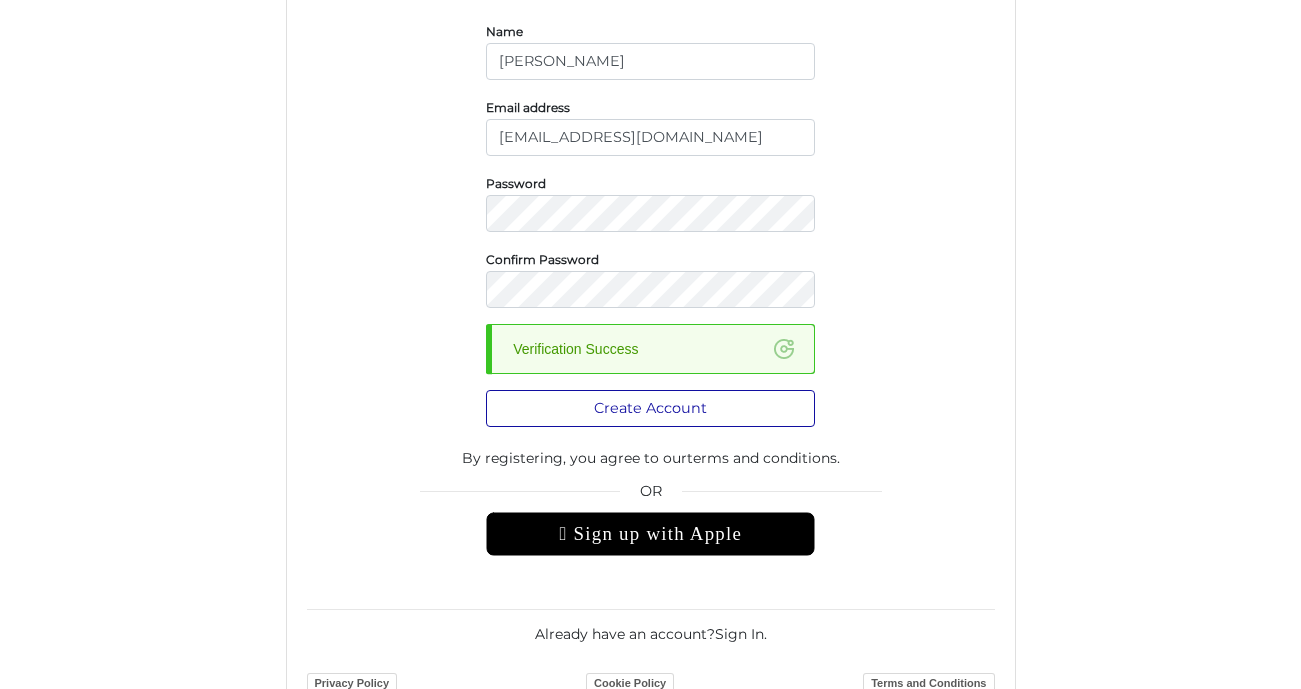 click on "Create Account" at bounding box center [650, 408] 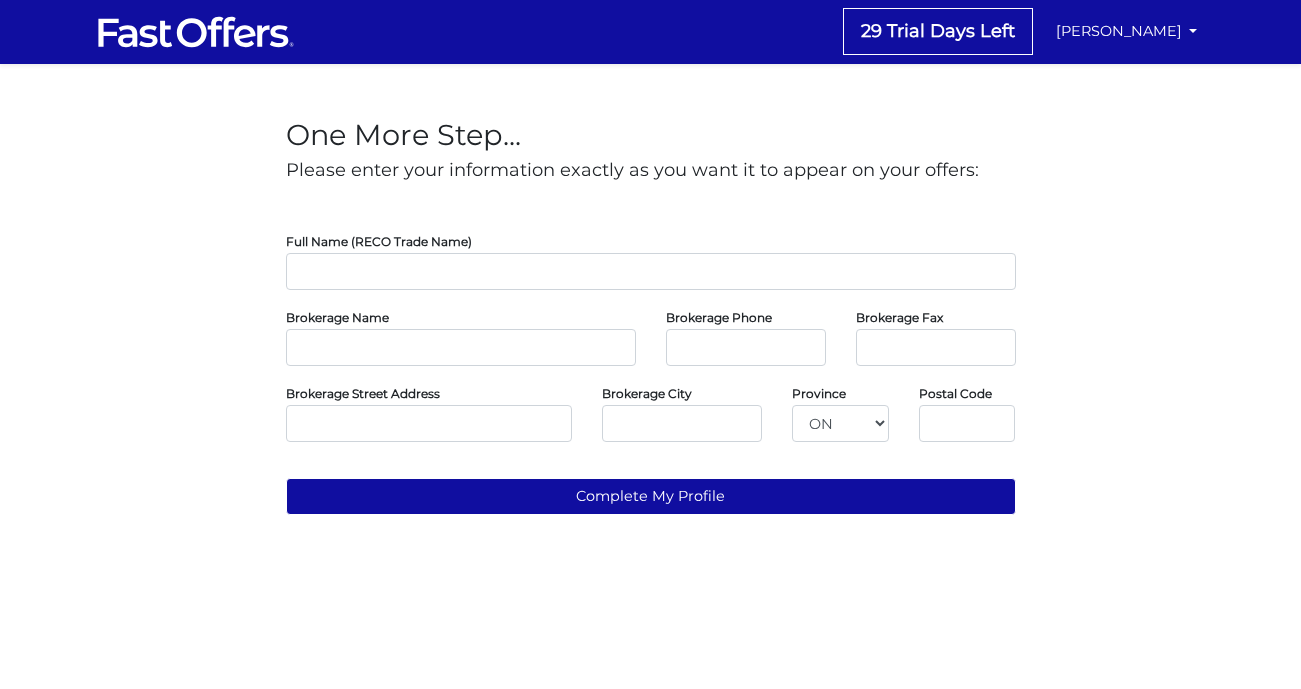 scroll, scrollTop: 0, scrollLeft: 0, axis: both 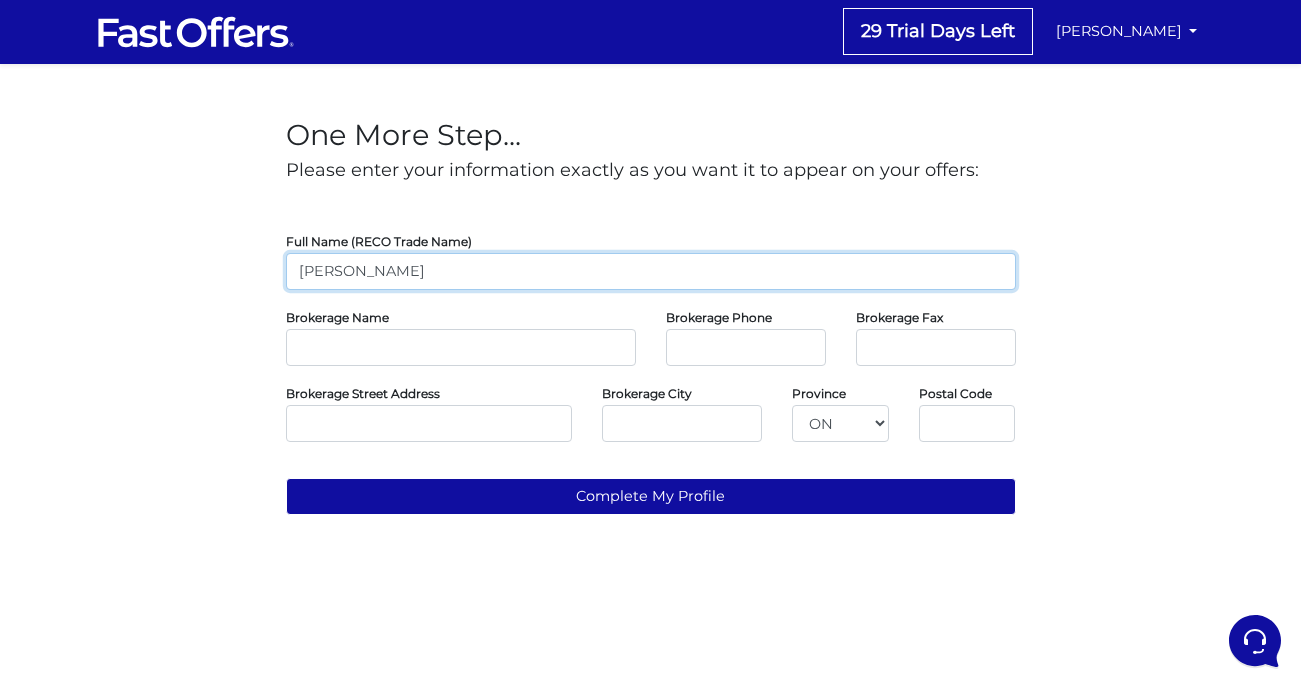 type on "[PERSON_NAME]" 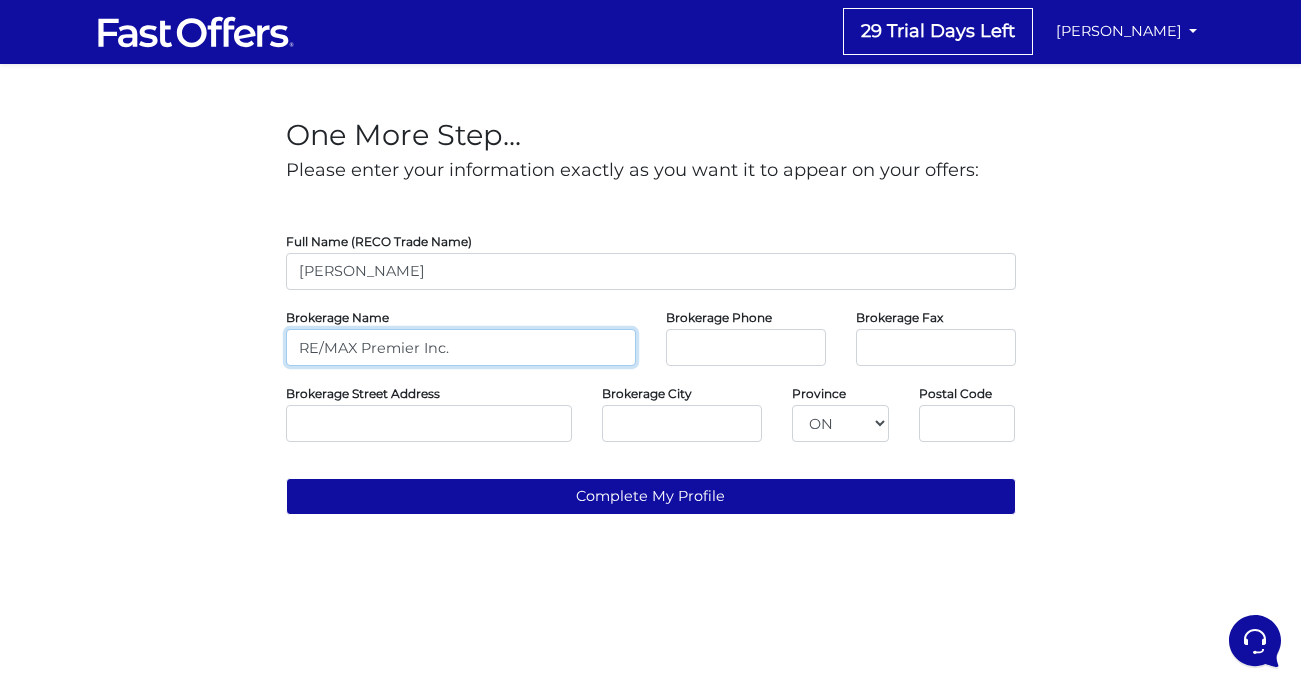type on "RE/MAX Premier Inc." 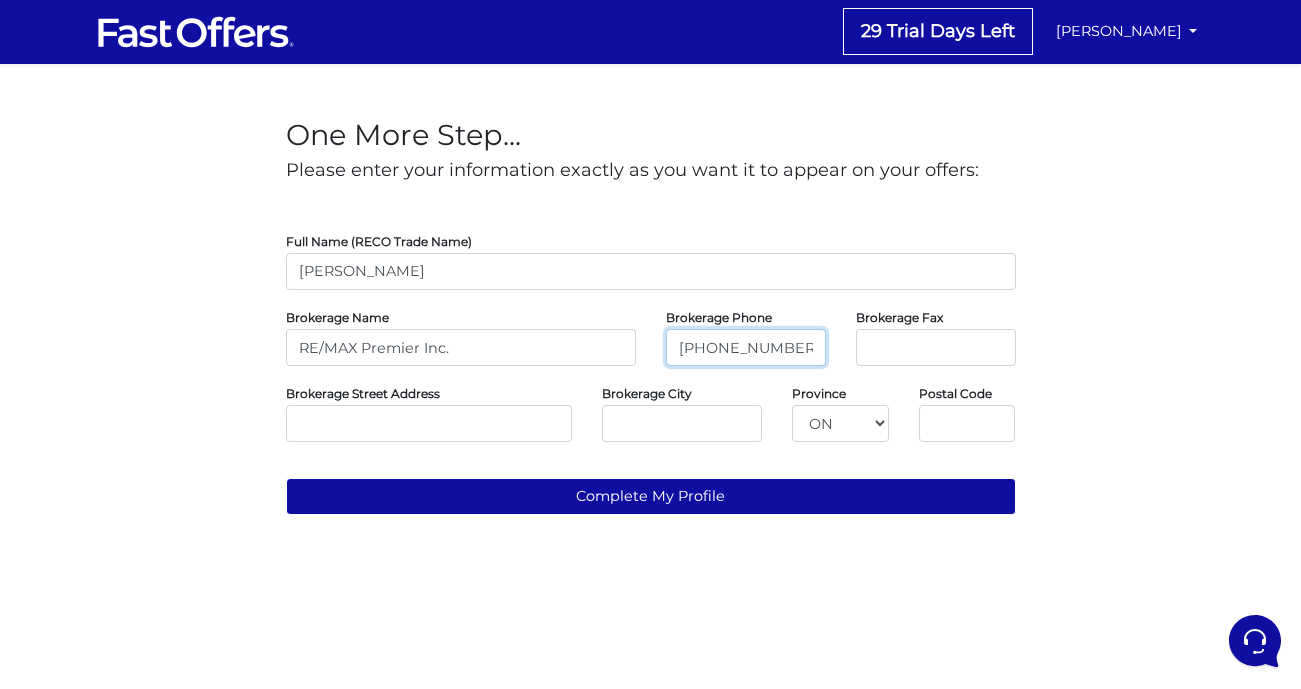 type on "416-987-8000" 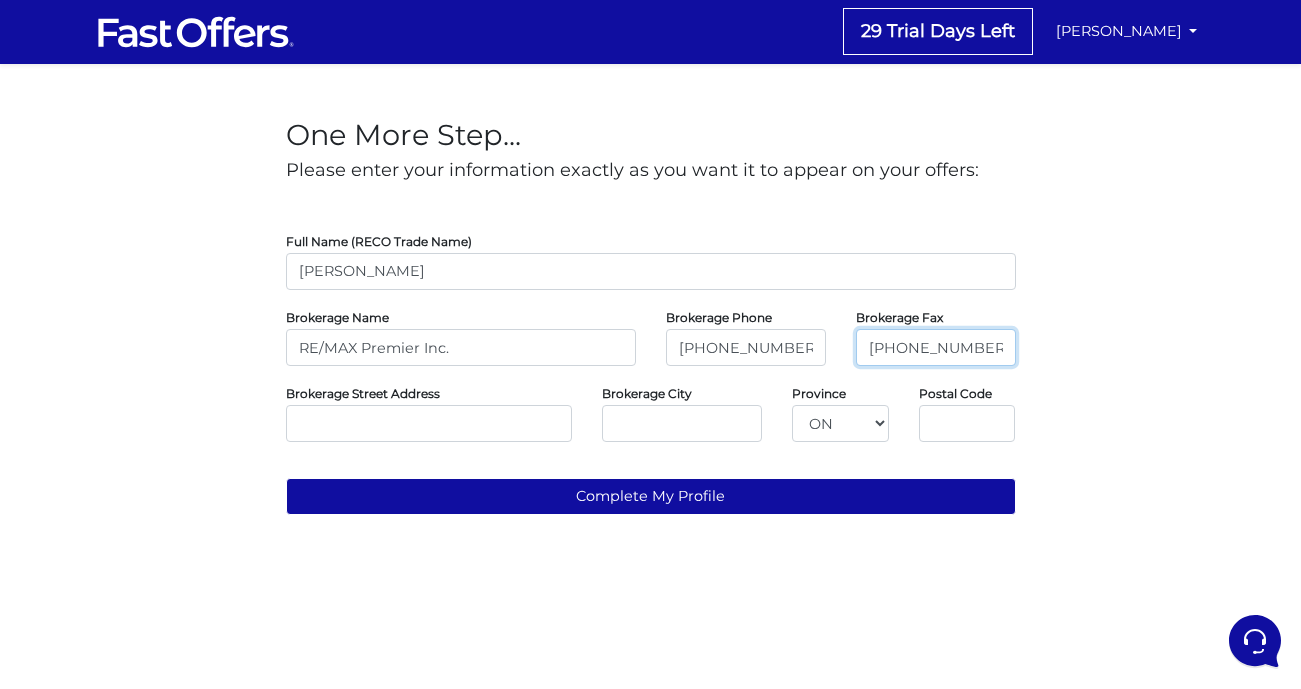 type on "416-987-8001" 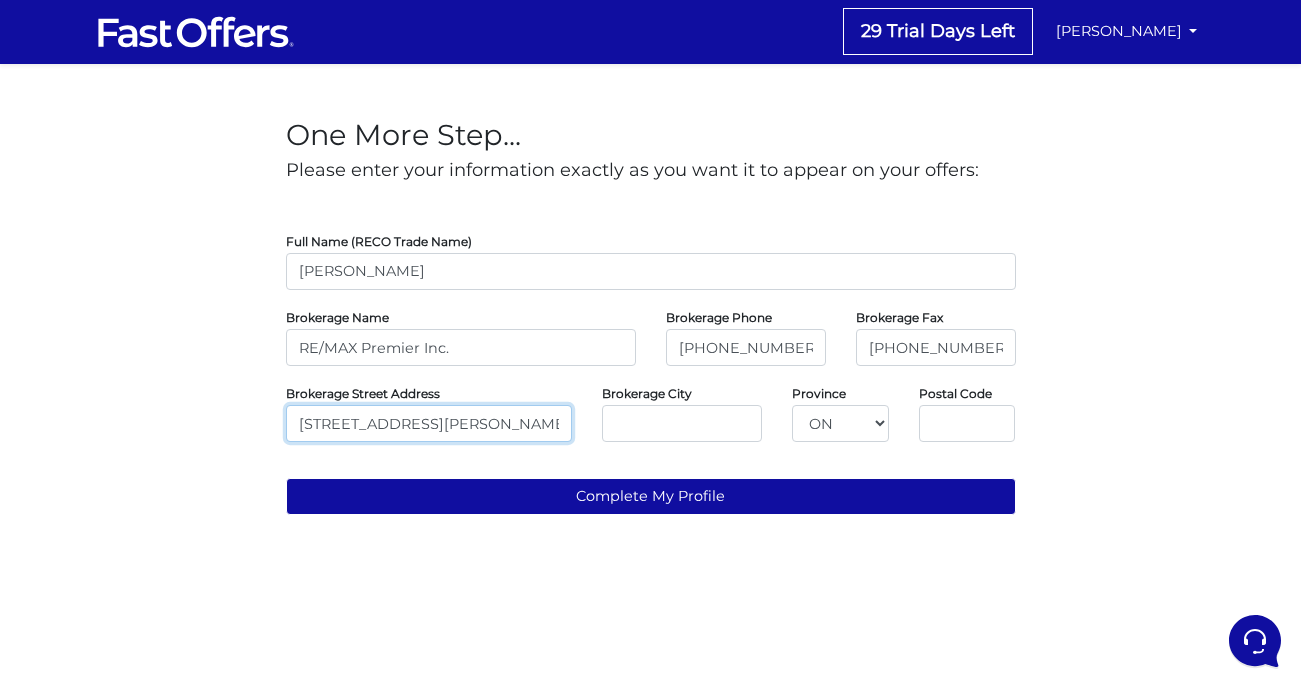 type on "[STREET_ADDRESS][PERSON_NAME]" 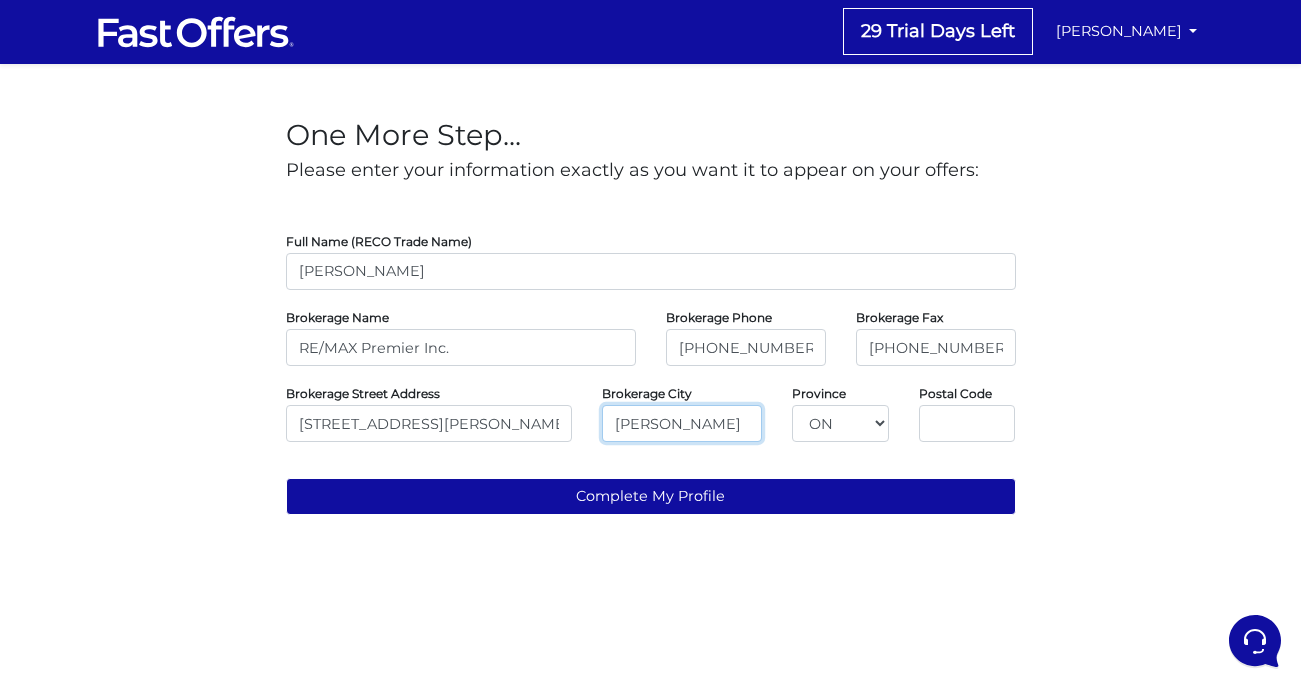 type on "[PERSON_NAME]" 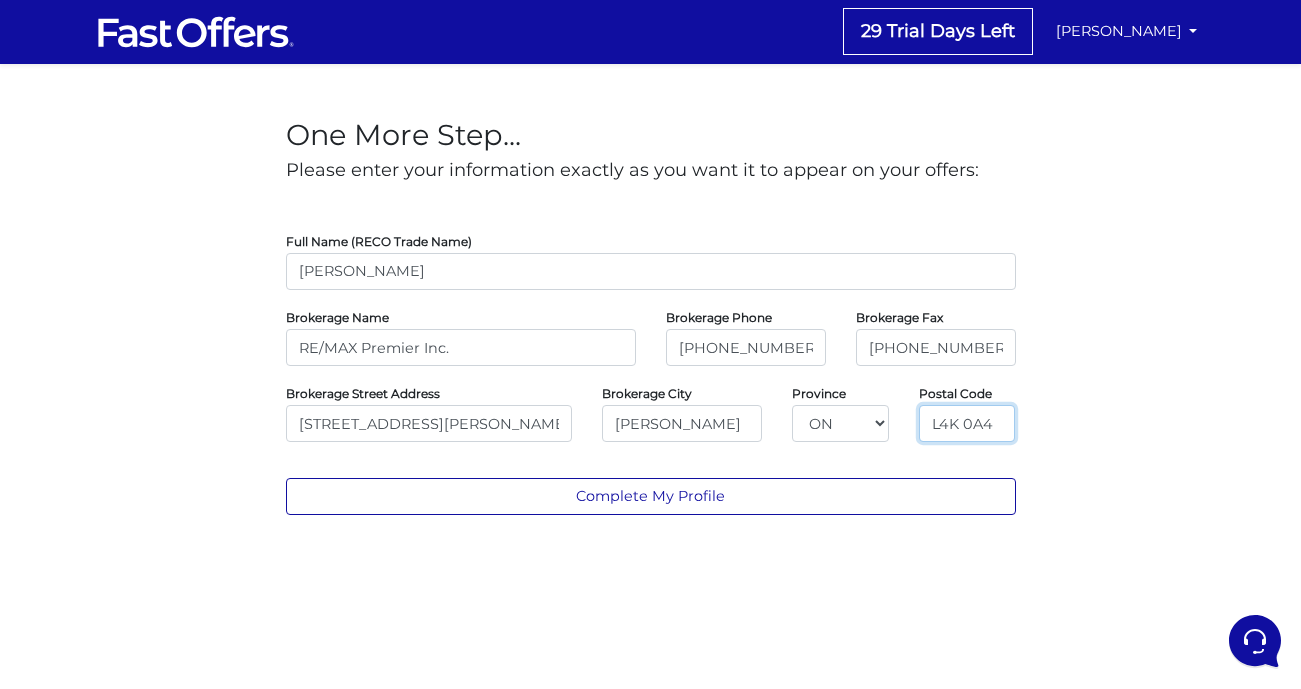 type on "L4K 0A4" 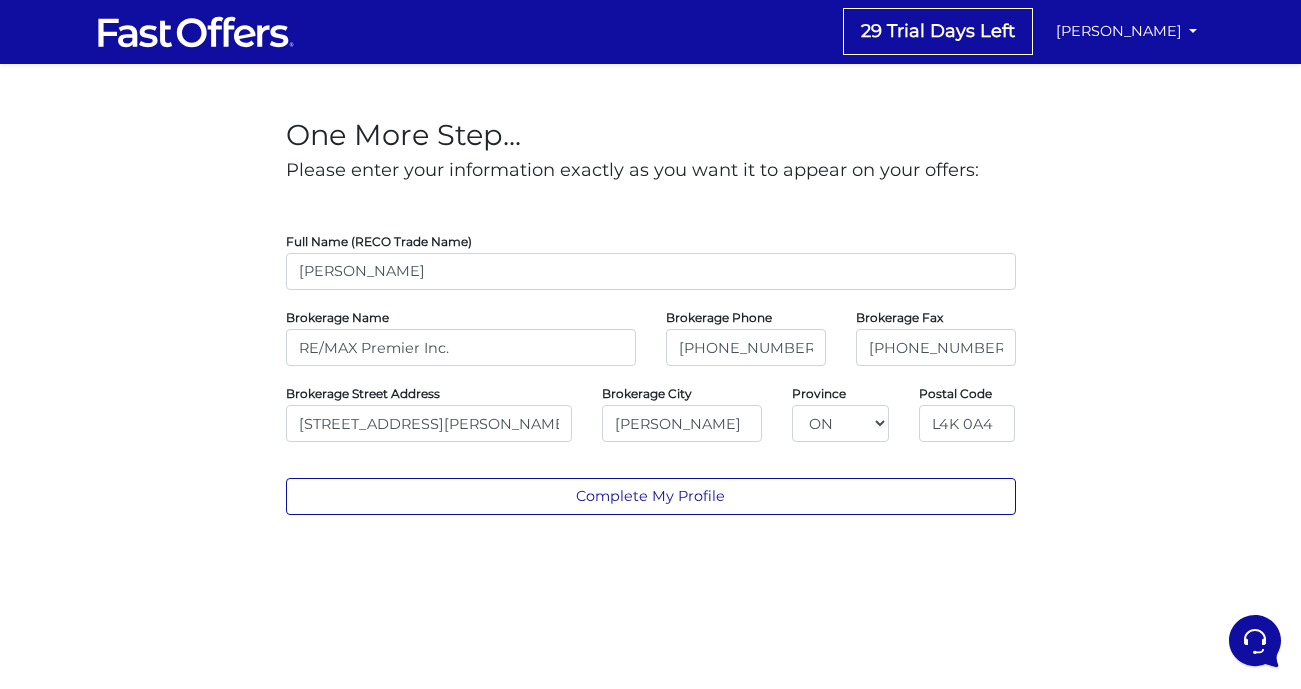 click on "Complete My Profile" at bounding box center [651, 496] 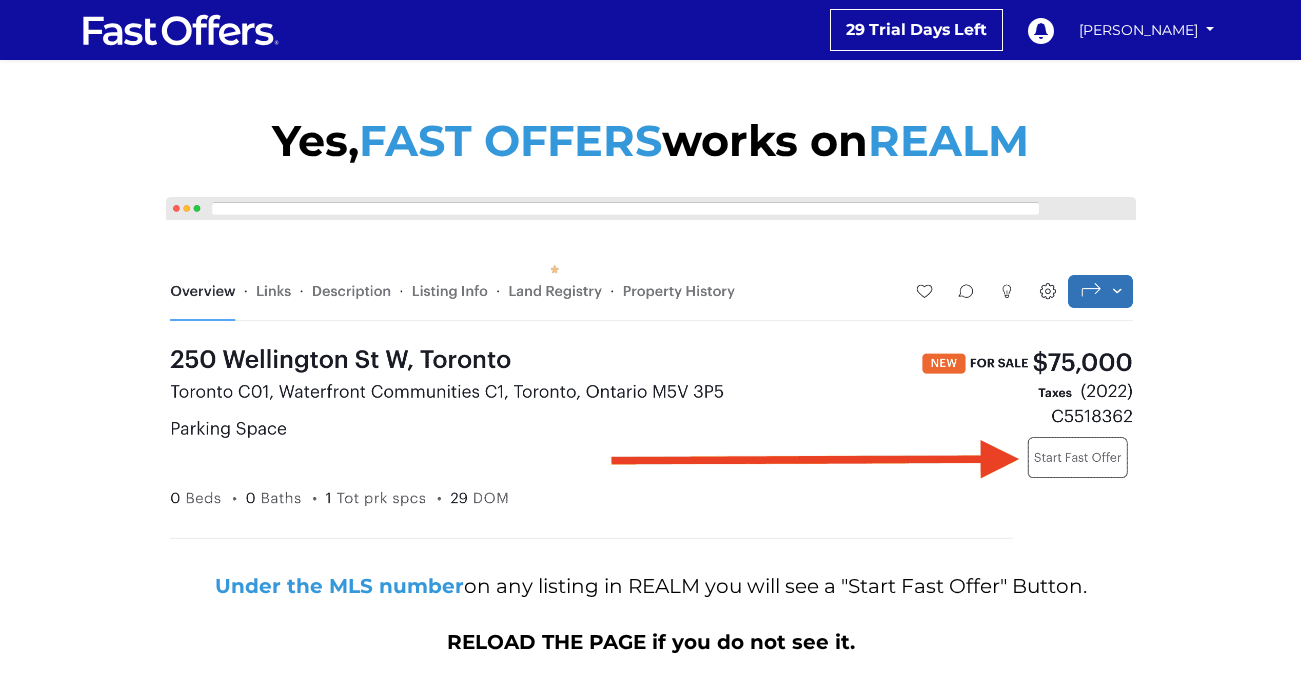 scroll, scrollTop: 0, scrollLeft: 0, axis: both 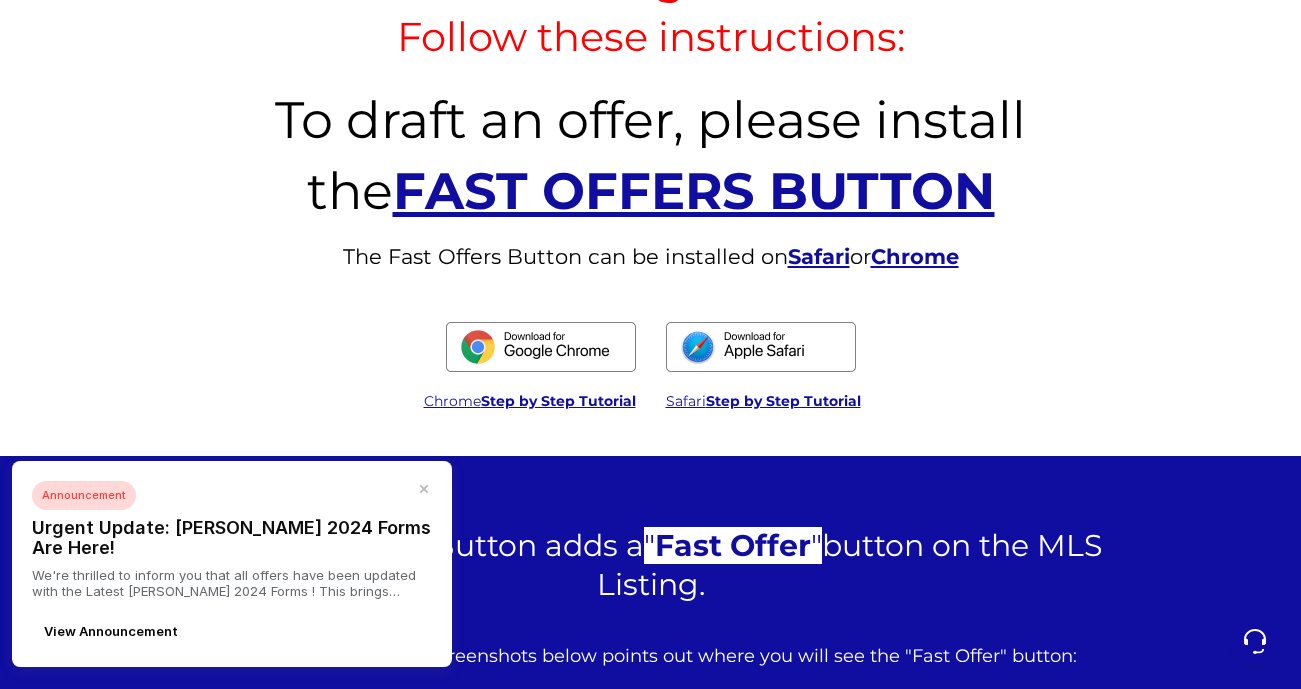 click at bounding box center (761, 347) 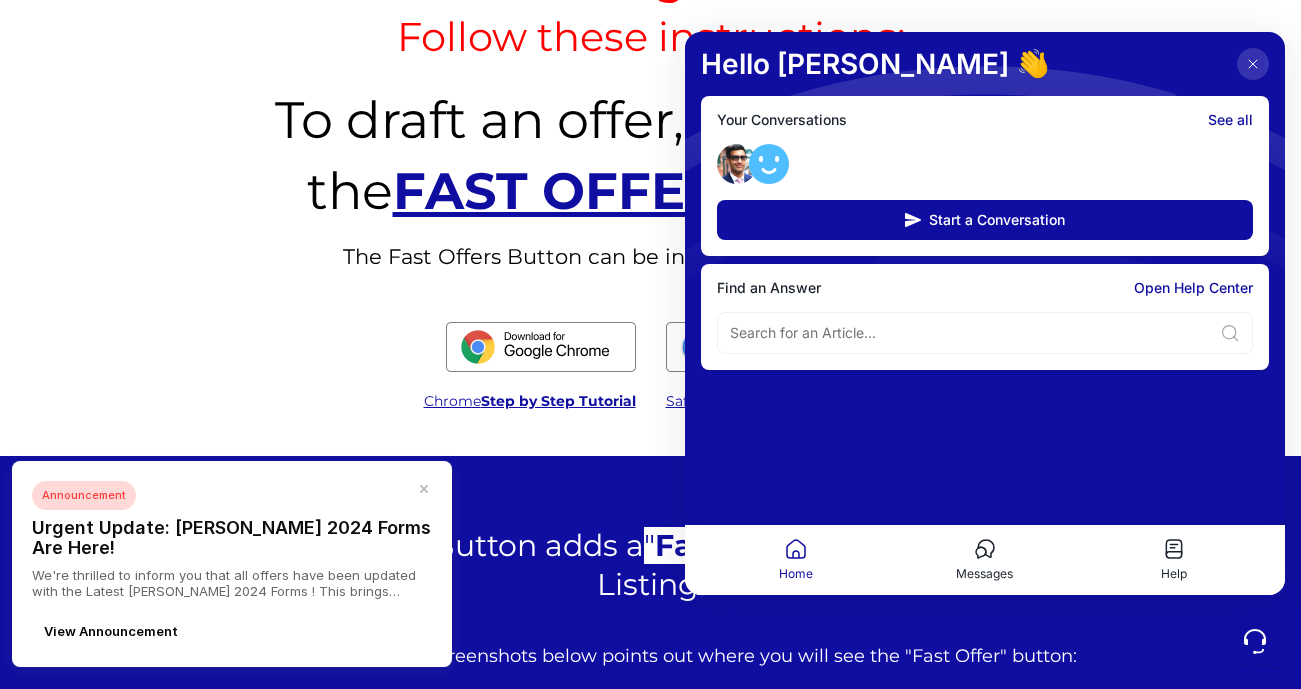 scroll, scrollTop: 0, scrollLeft: 0, axis: both 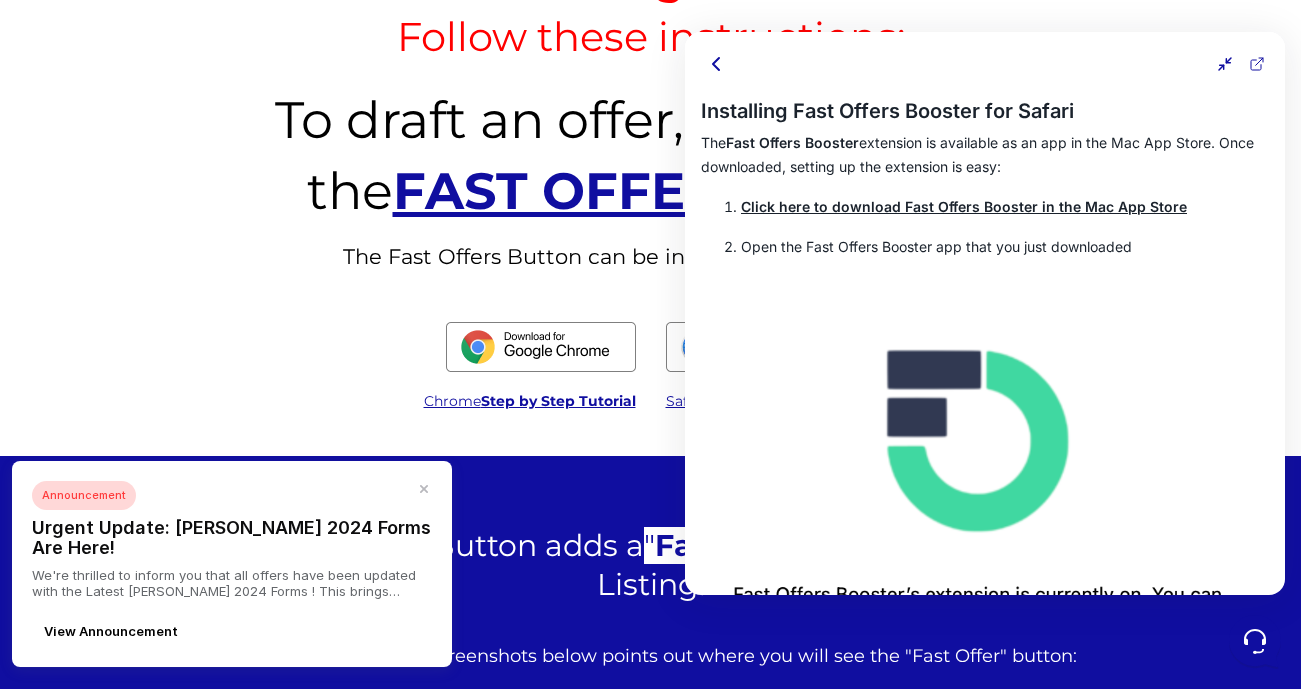 click on "Click here to download Fast Offers Booster in the Mac App Store" at bounding box center (964, 206) 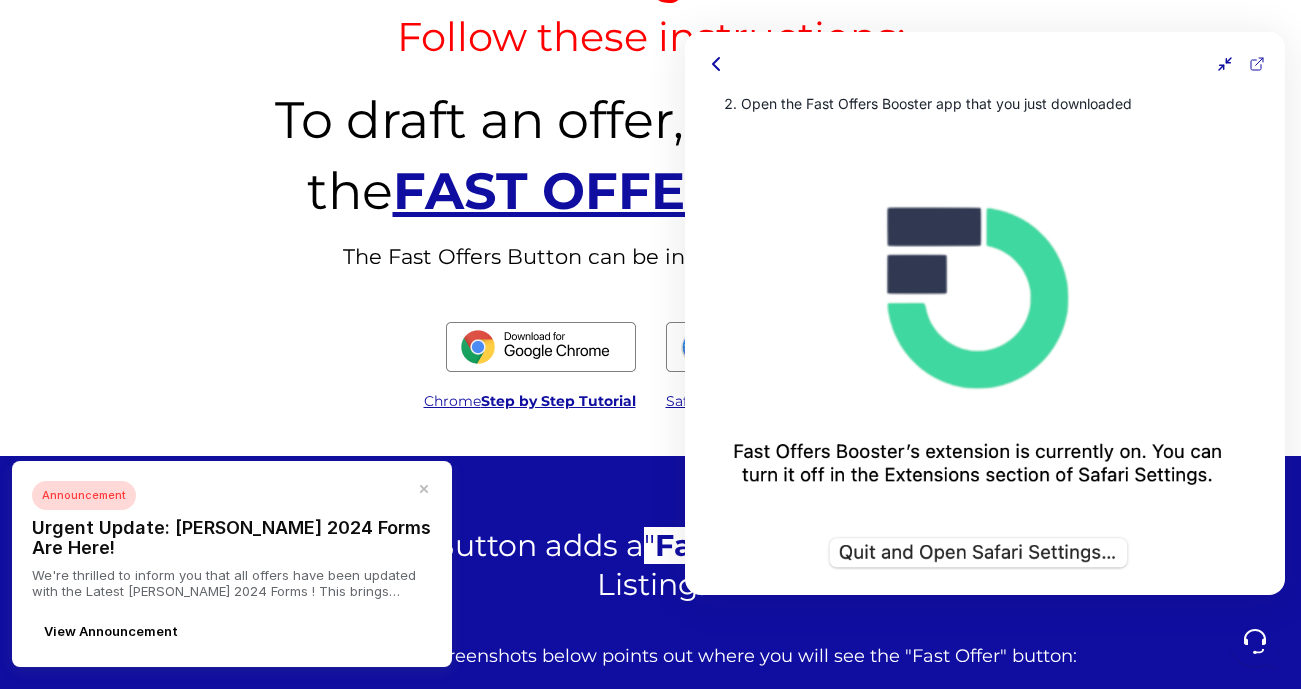scroll, scrollTop: 315, scrollLeft: 0, axis: vertical 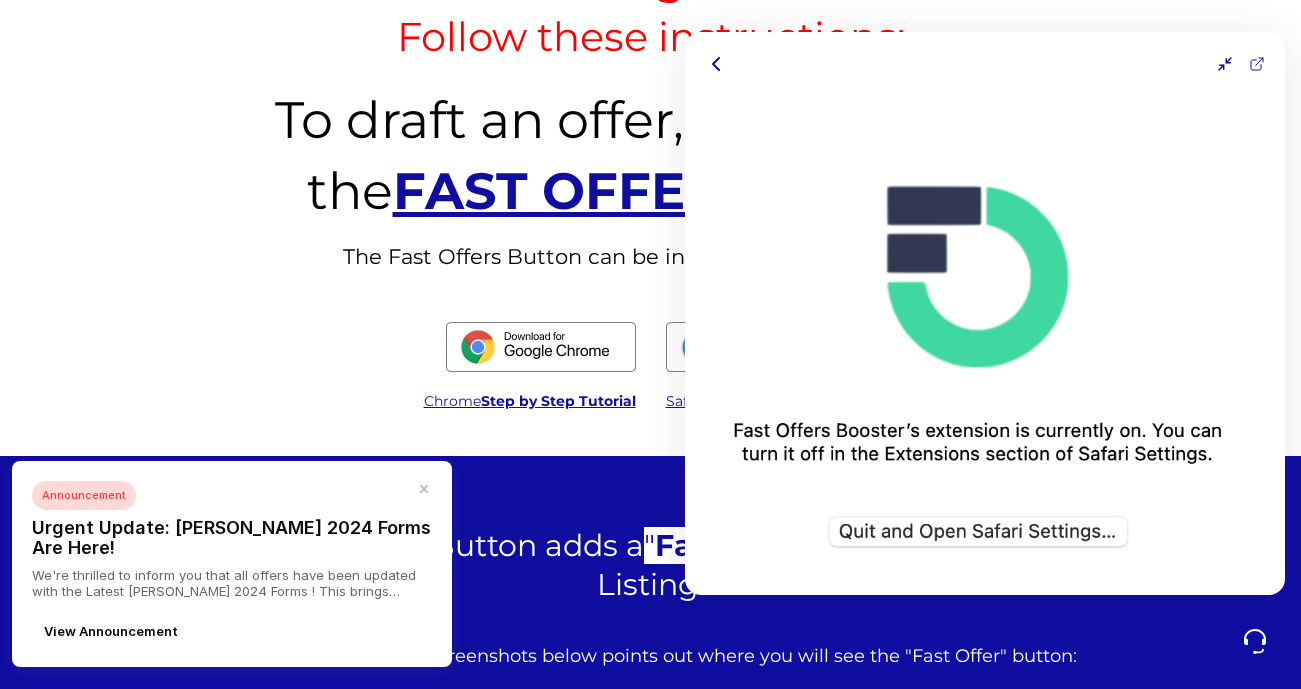 click 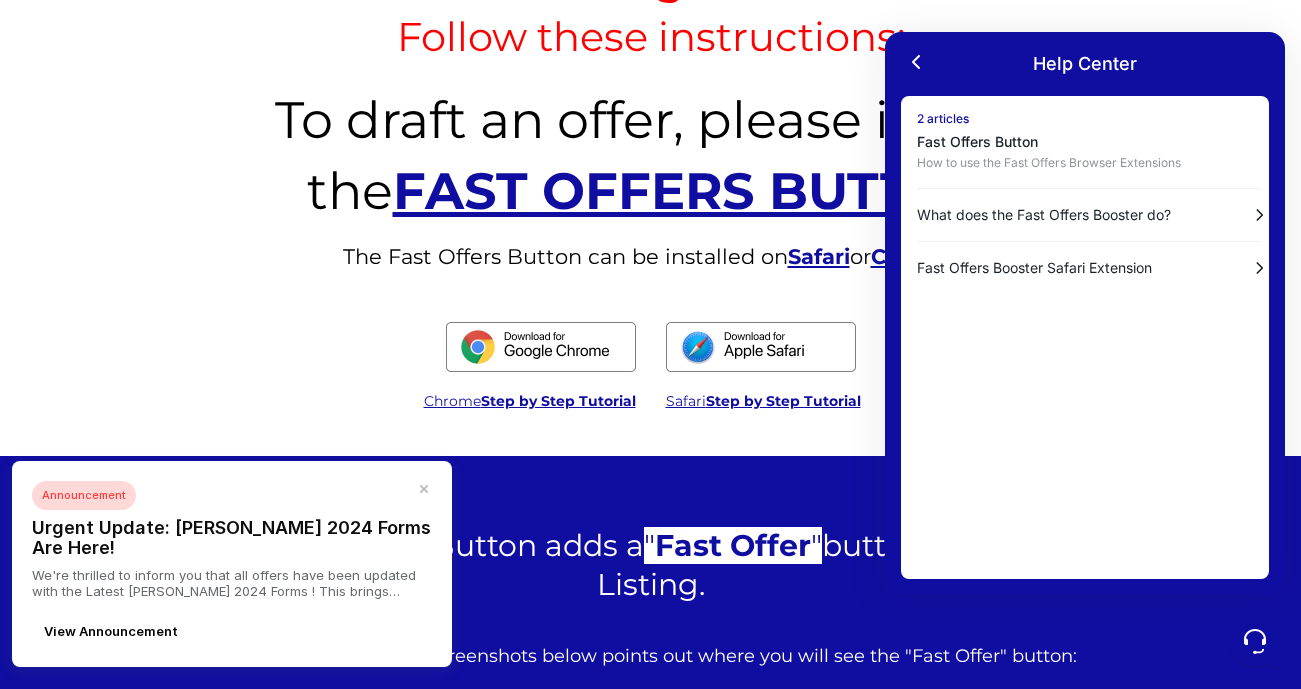click on "The Fast Offers Button can be installed on  Safari  or  Chrome" at bounding box center [651, 256] 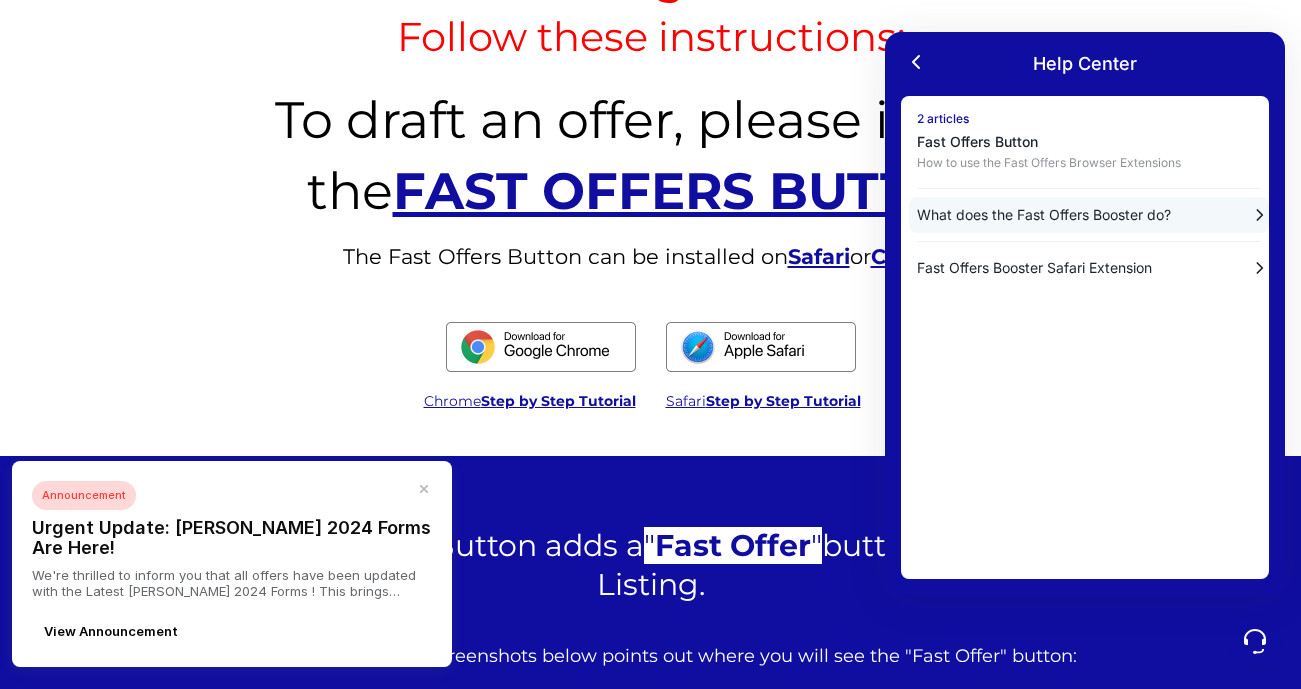 click on "What does the Fast Offers Booster do?" at bounding box center [1075, 215] 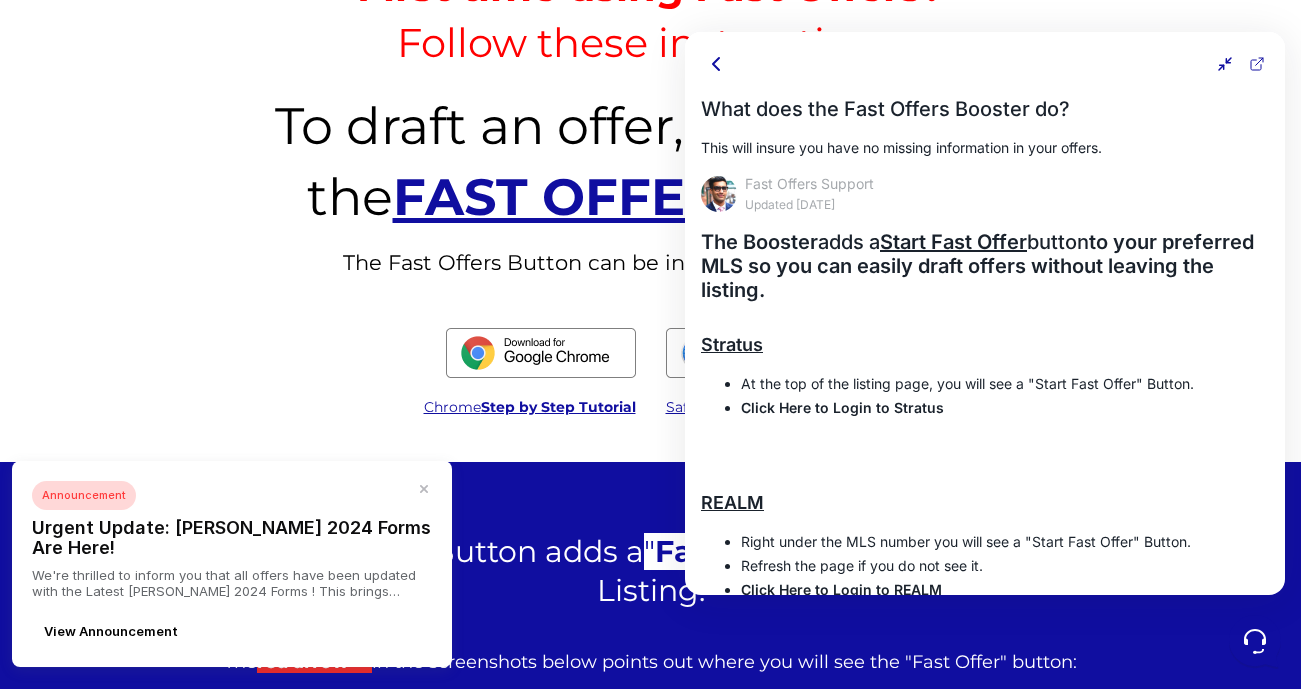 scroll, scrollTop: 0, scrollLeft: 0, axis: both 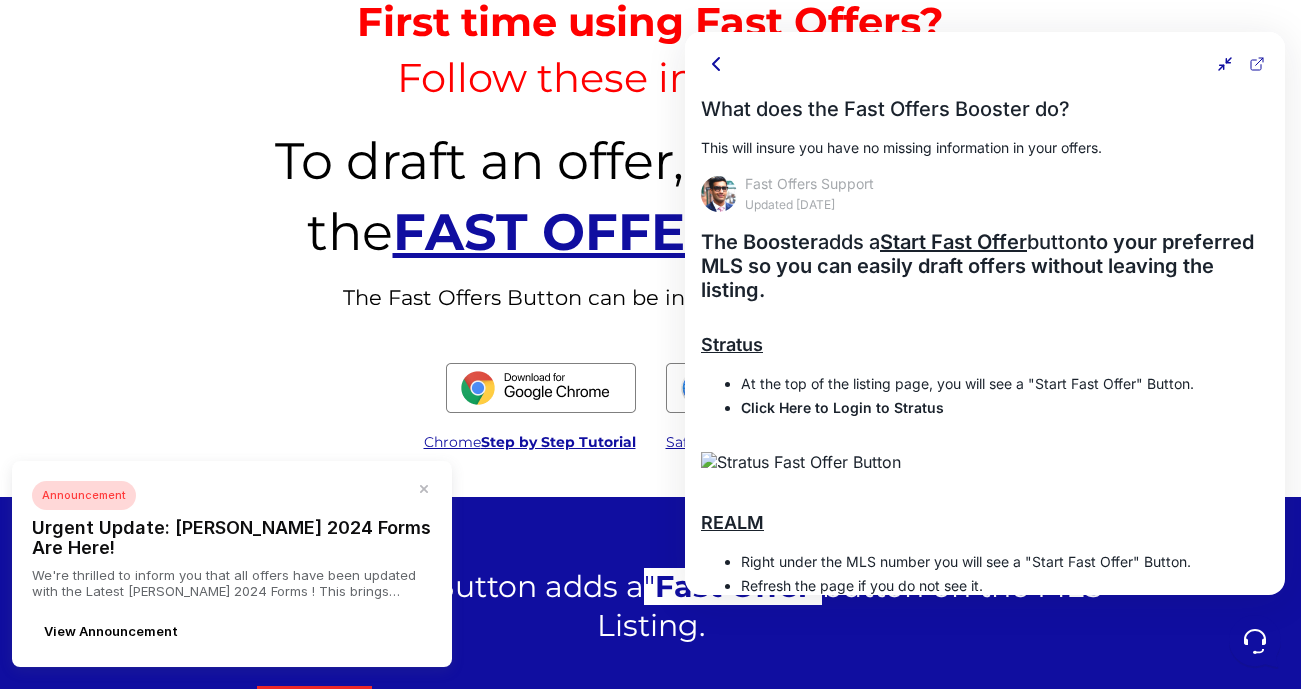 click 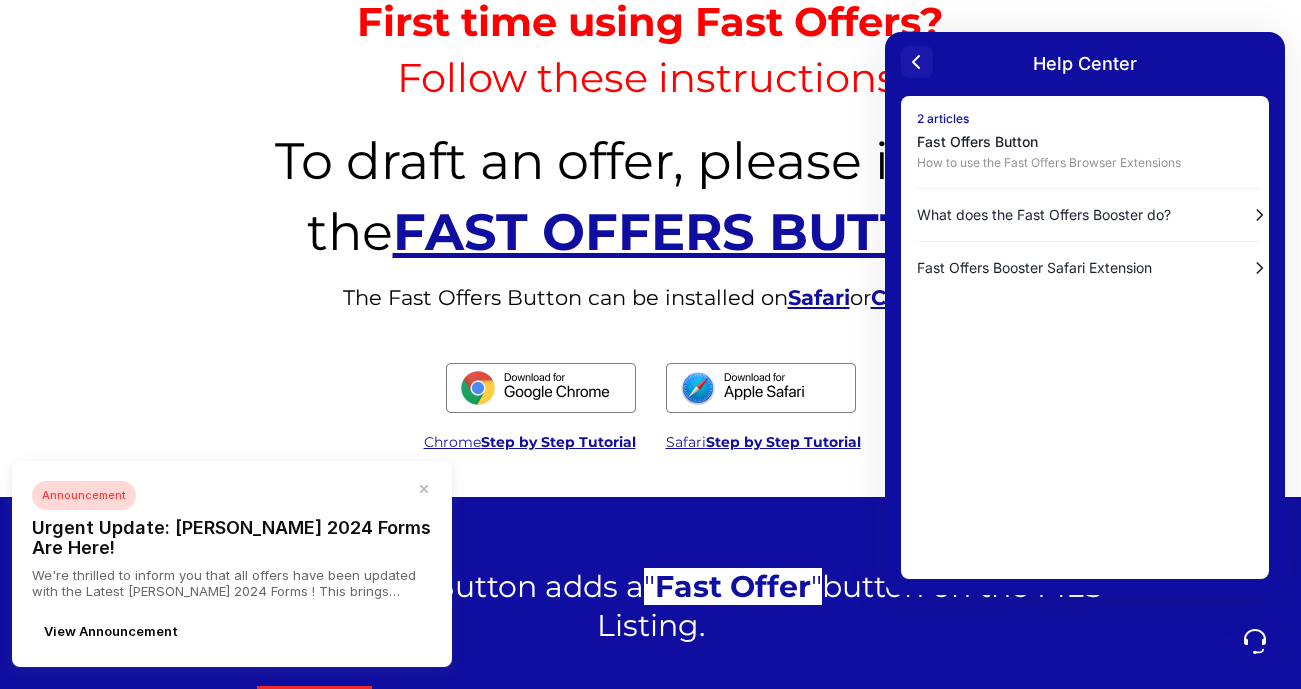 click 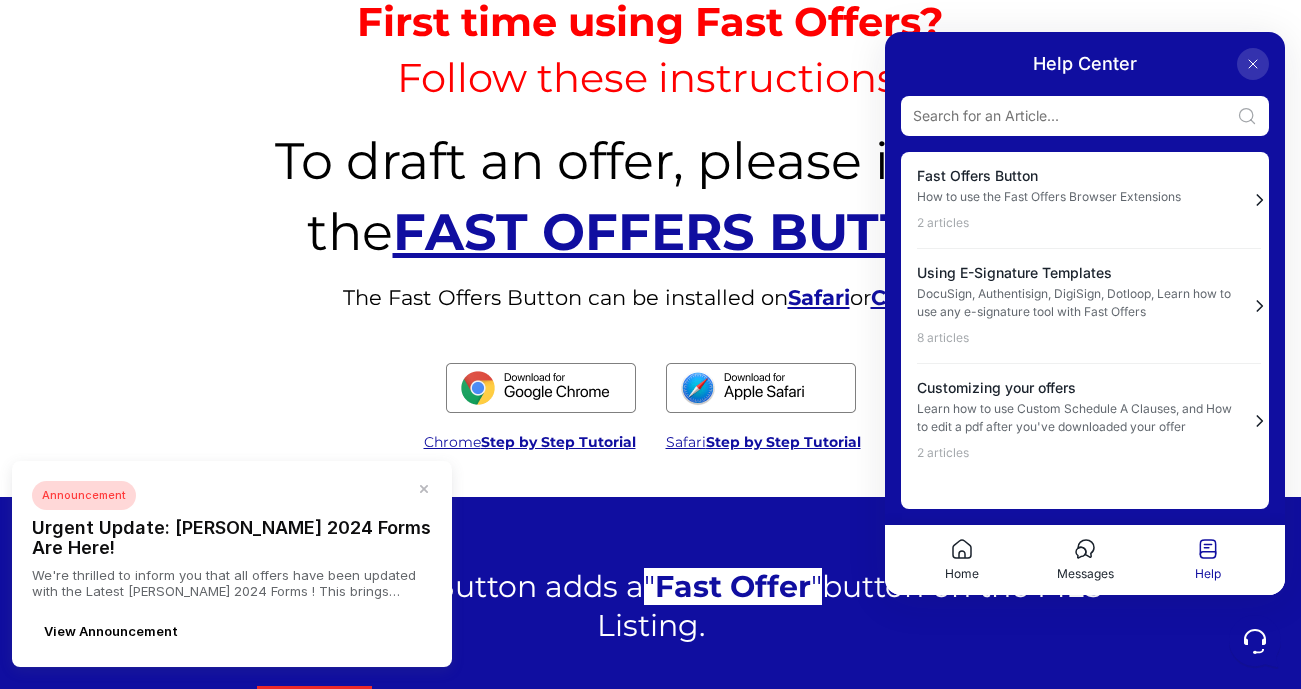 click on "First time using Fast Offers?
Follow these instructions:
To draft an offer, please install the  FAST OFFERS BUTTON
The Fast Offers Button can be installed on  Safari  or  Chrome" at bounding box center (650, 151) 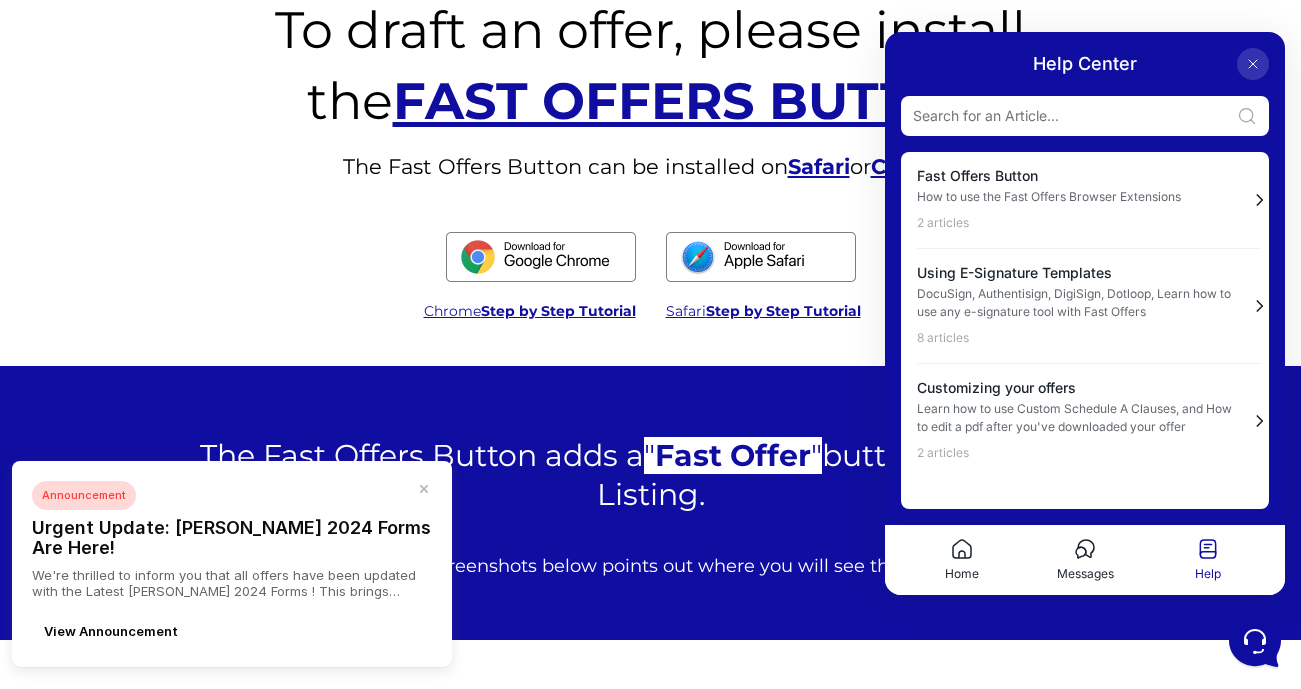 click 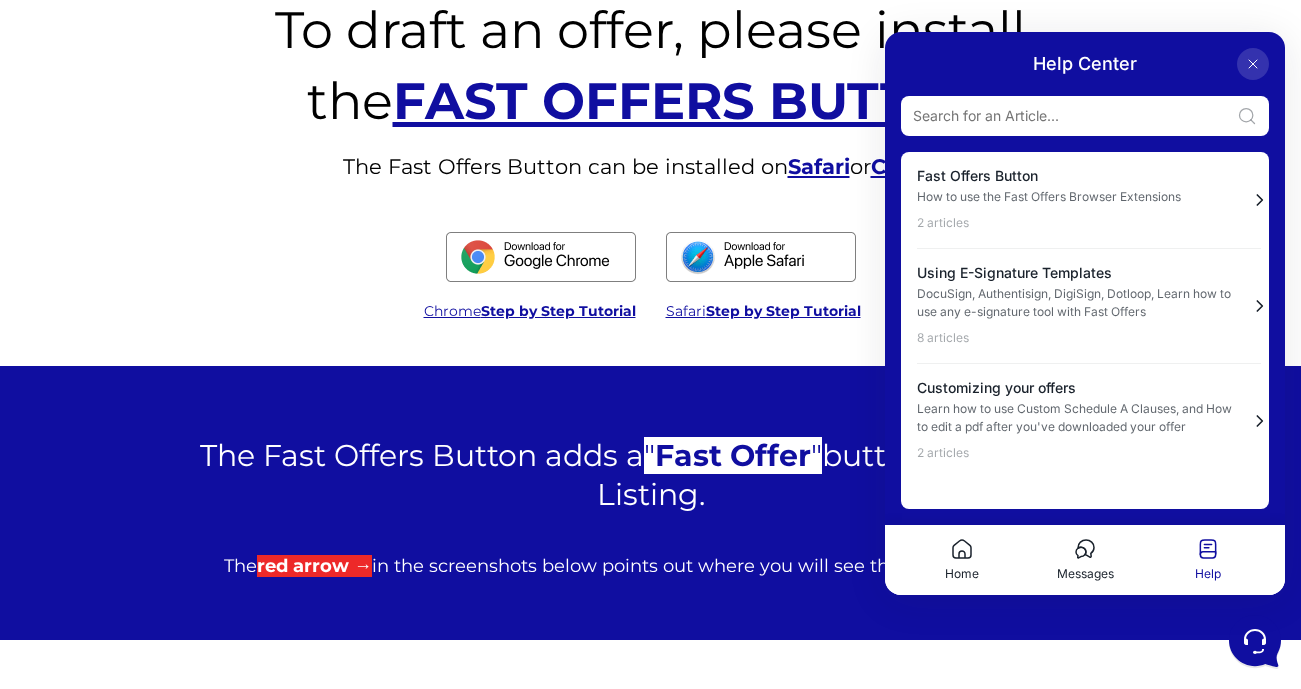 click on "The Fast Offers Button adds a  " Fast Offer "  button on the MLS Listing ." at bounding box center (651, 470) 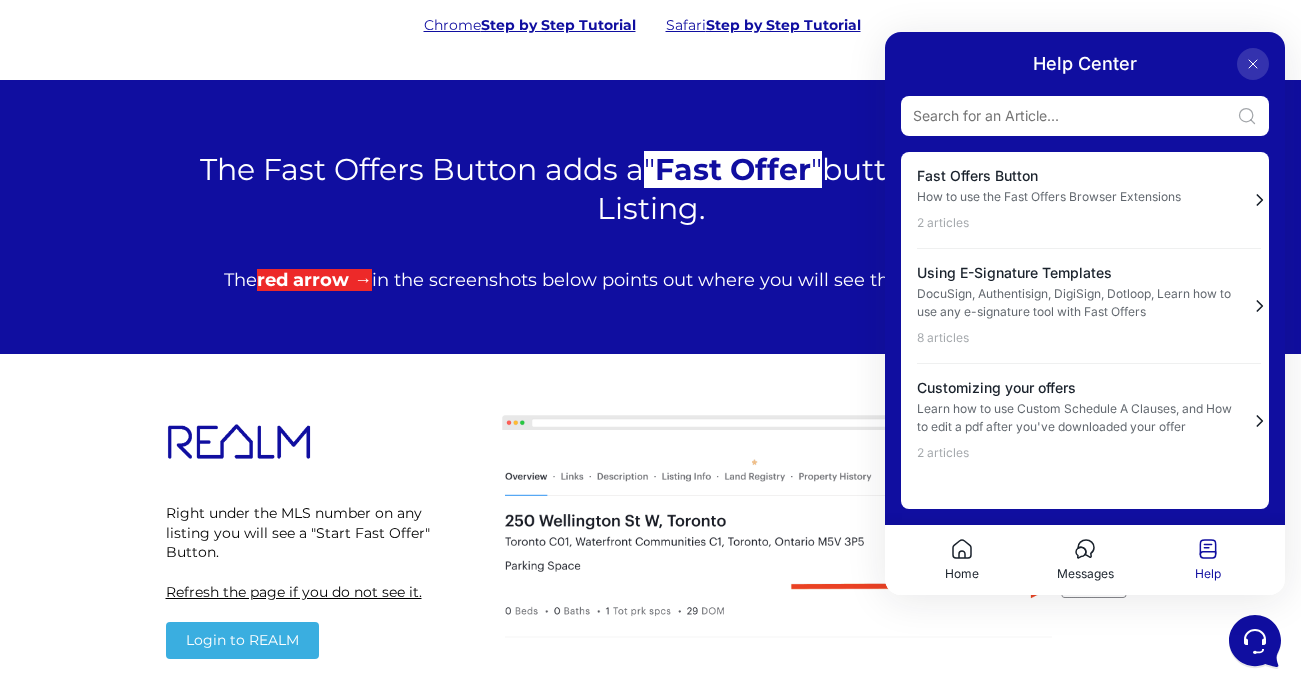 scroll, scrollTop: 1231, scrollLeft: 0, axis: vertical 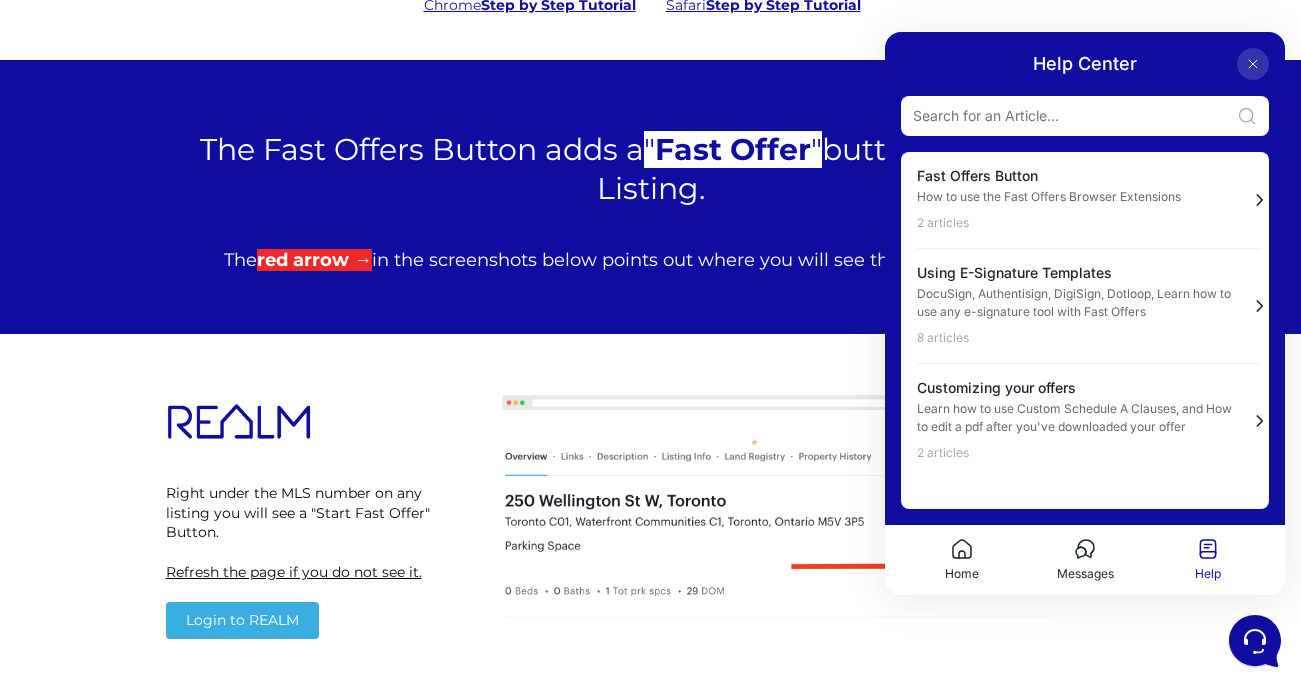 click 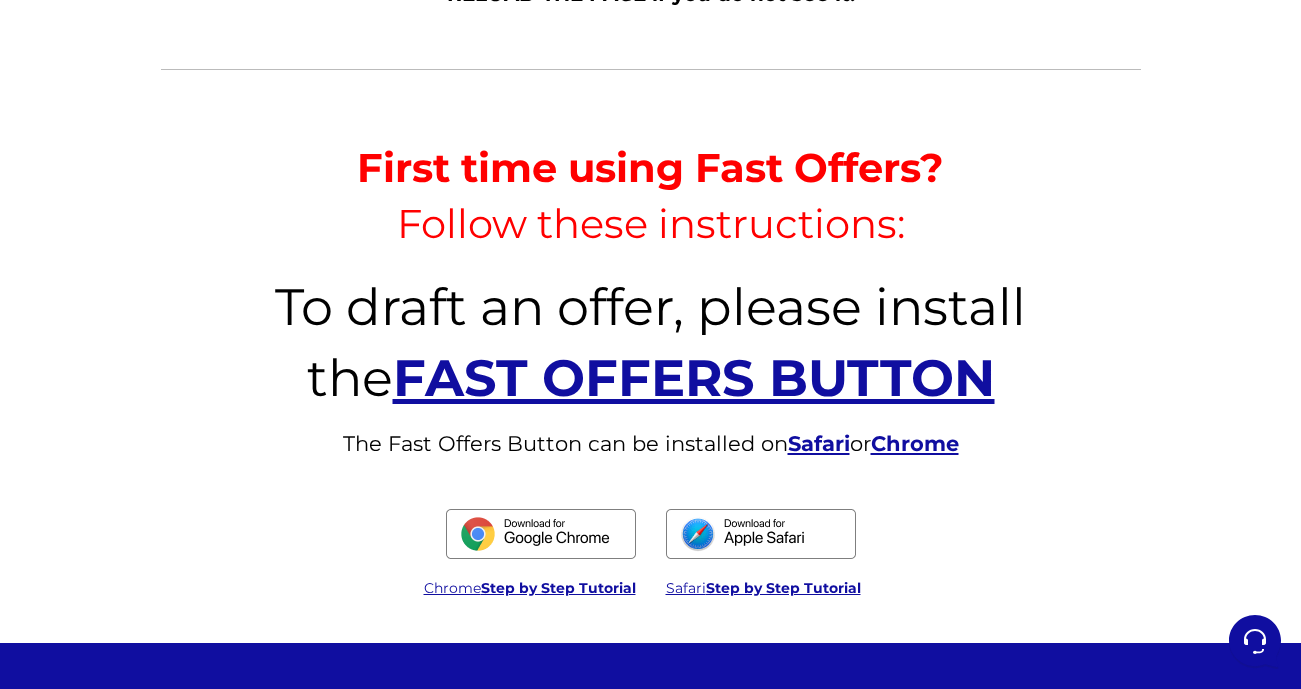 scroll, scrollTop: 652, scrollLeft: 0, axis: vertical 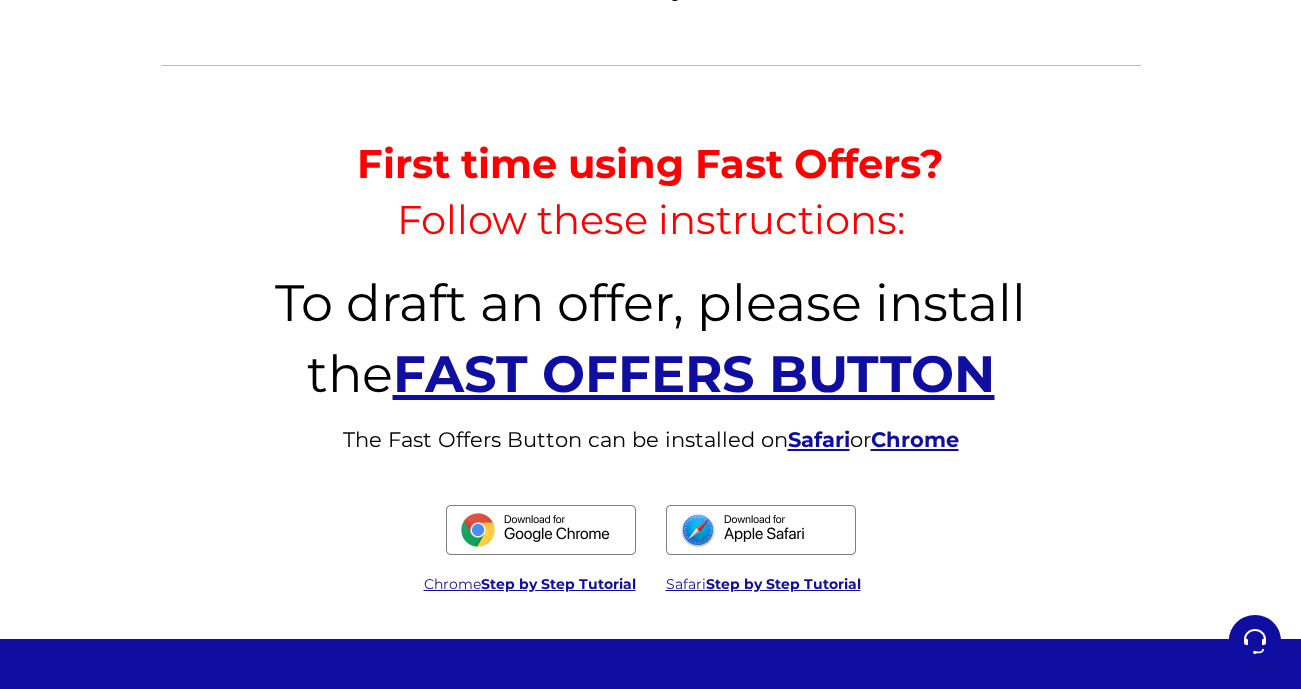 click on "FAST OFFERS BUTTON" at bounding box center [694, 374] 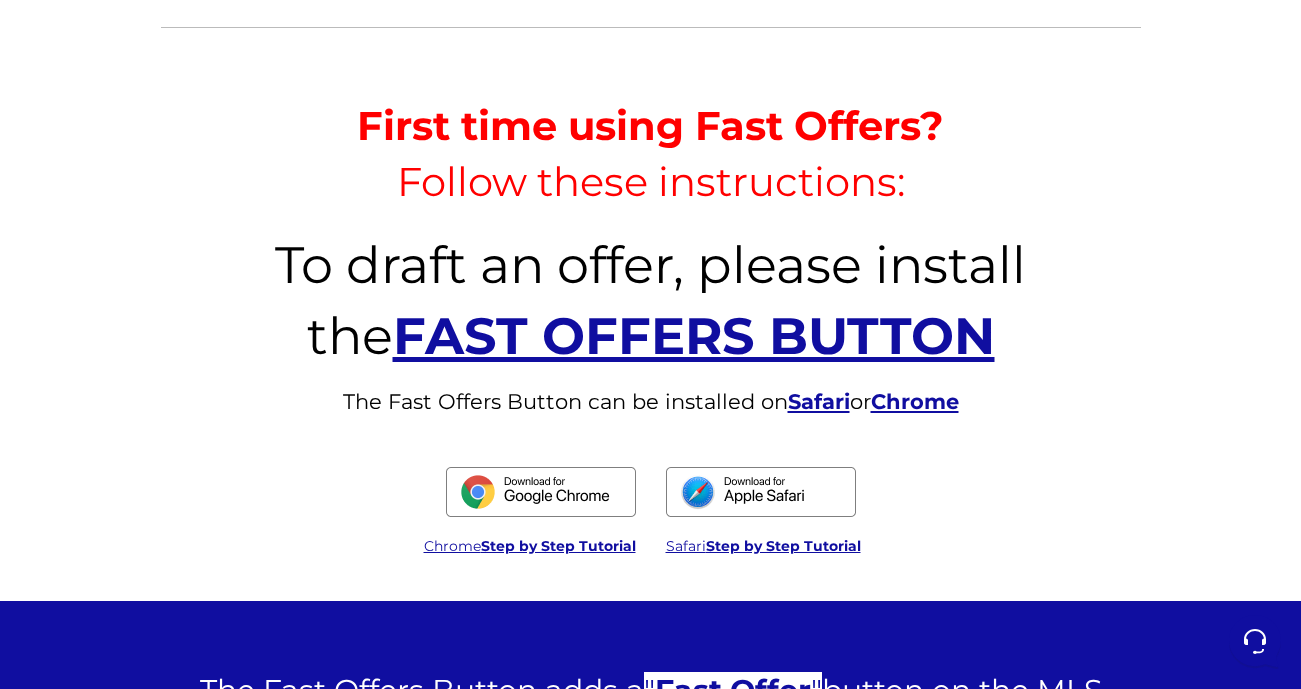 click on "Step by Step Tutorial" at bounding box center (783, 546) 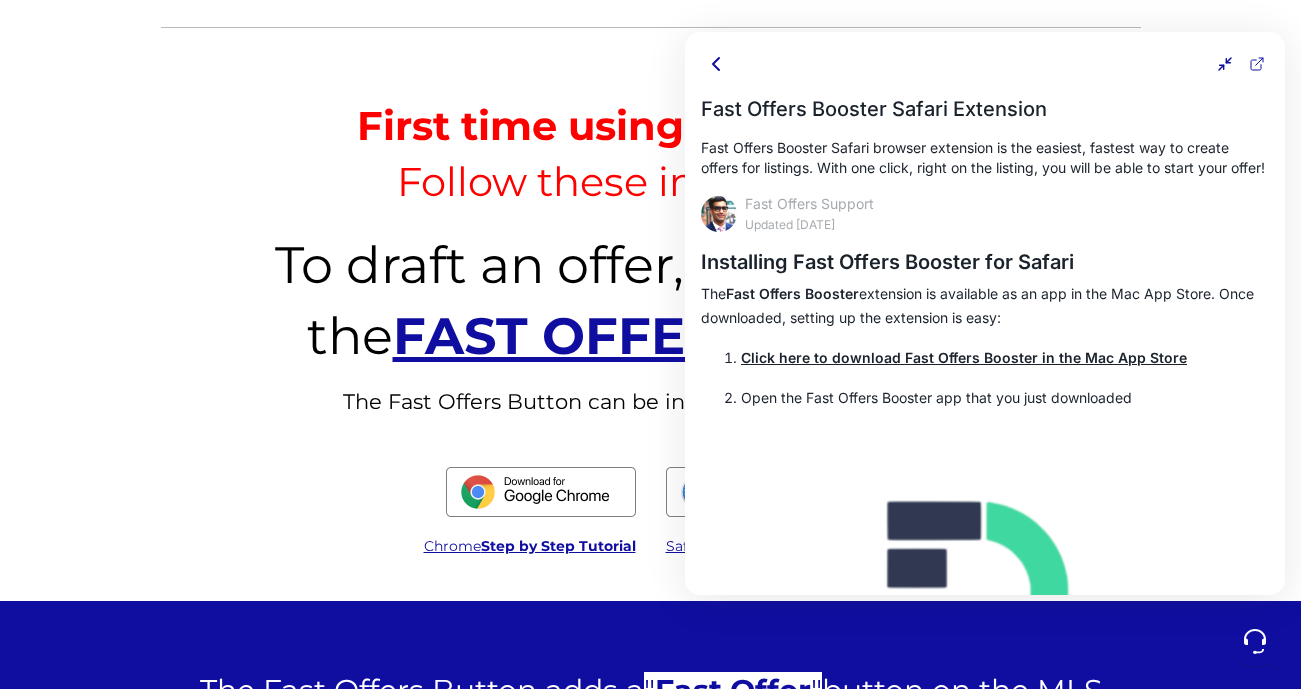 click on "Click here to download Fast Offers Booster in the Mac App Store" at bounding box center (964, 357) 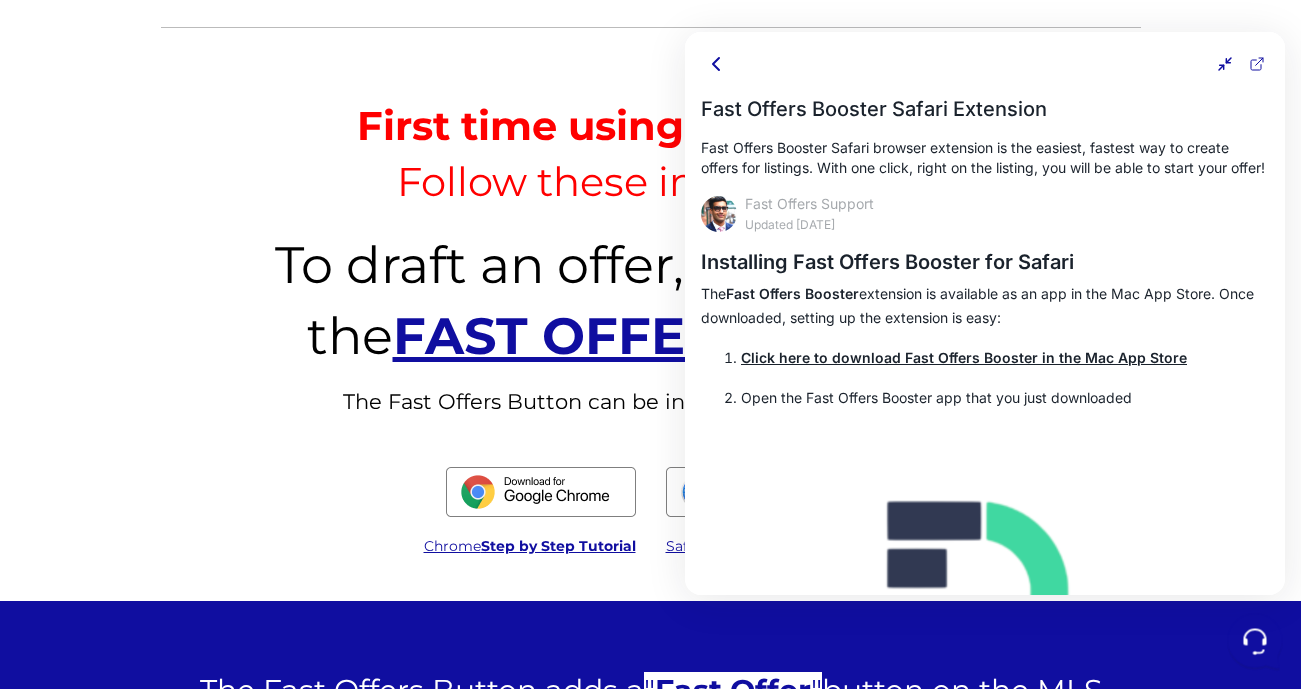 click 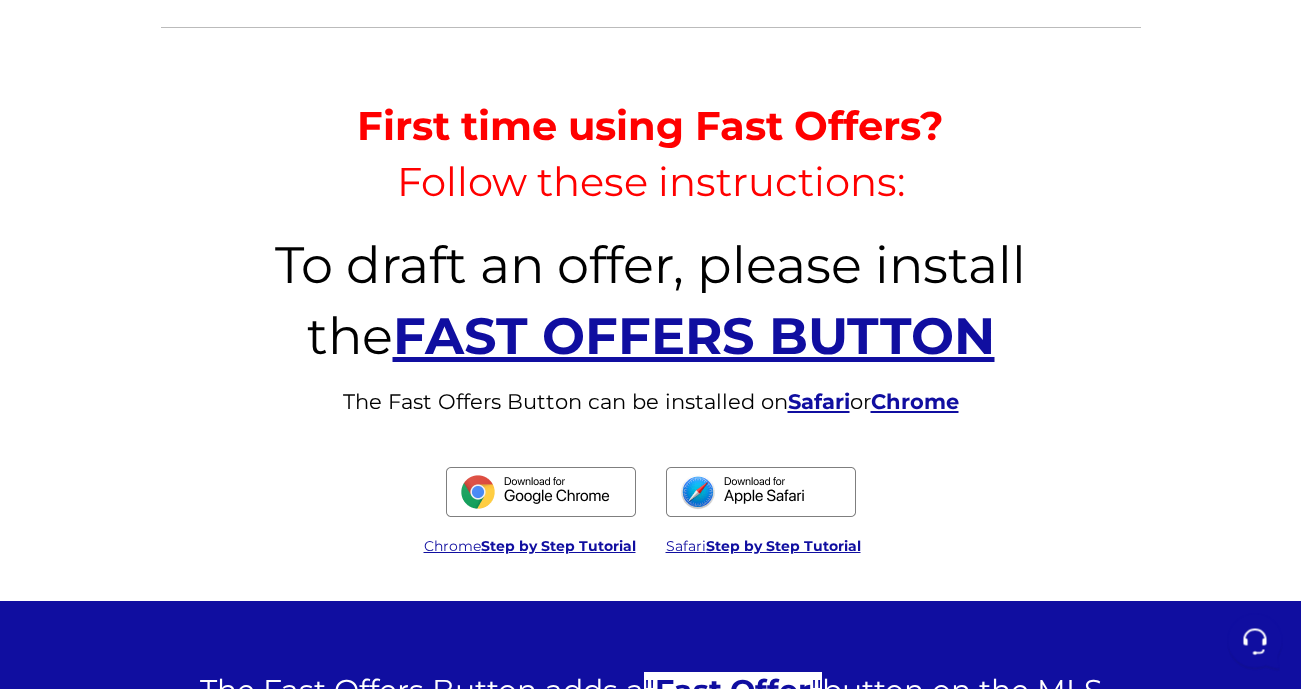 click 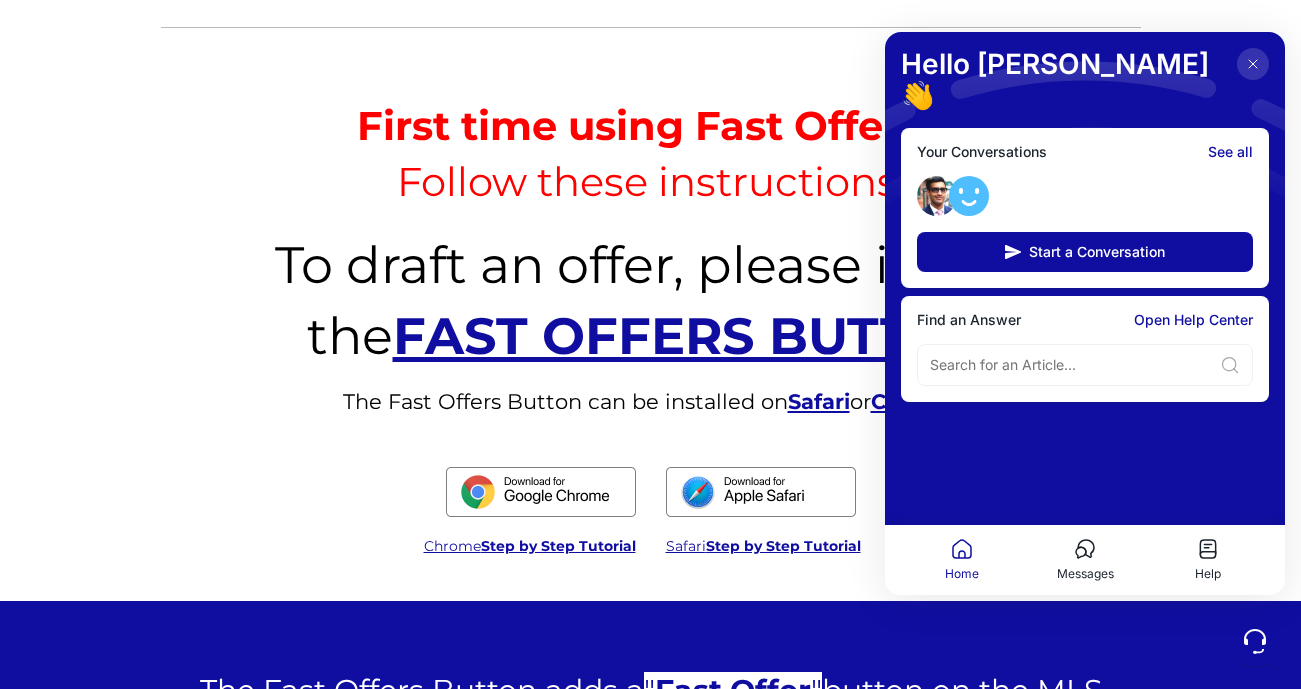 click 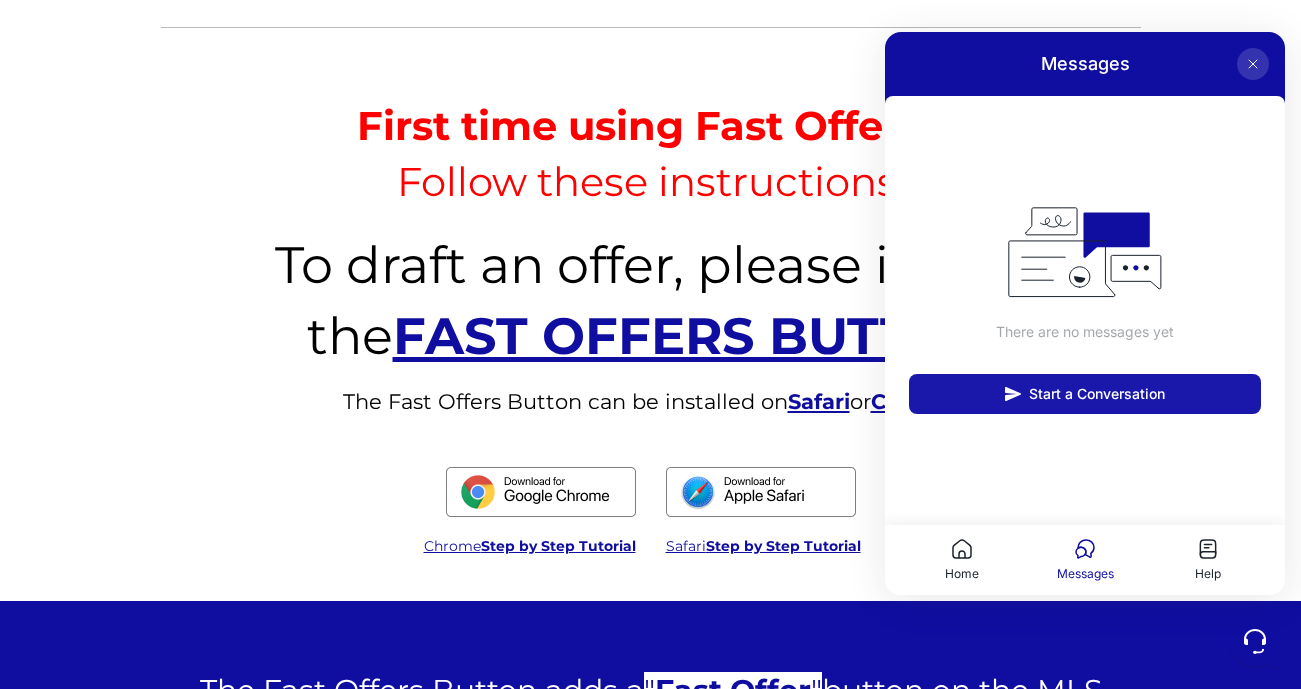 click on "Start a Conversation" at bounding box center (1097, 394) 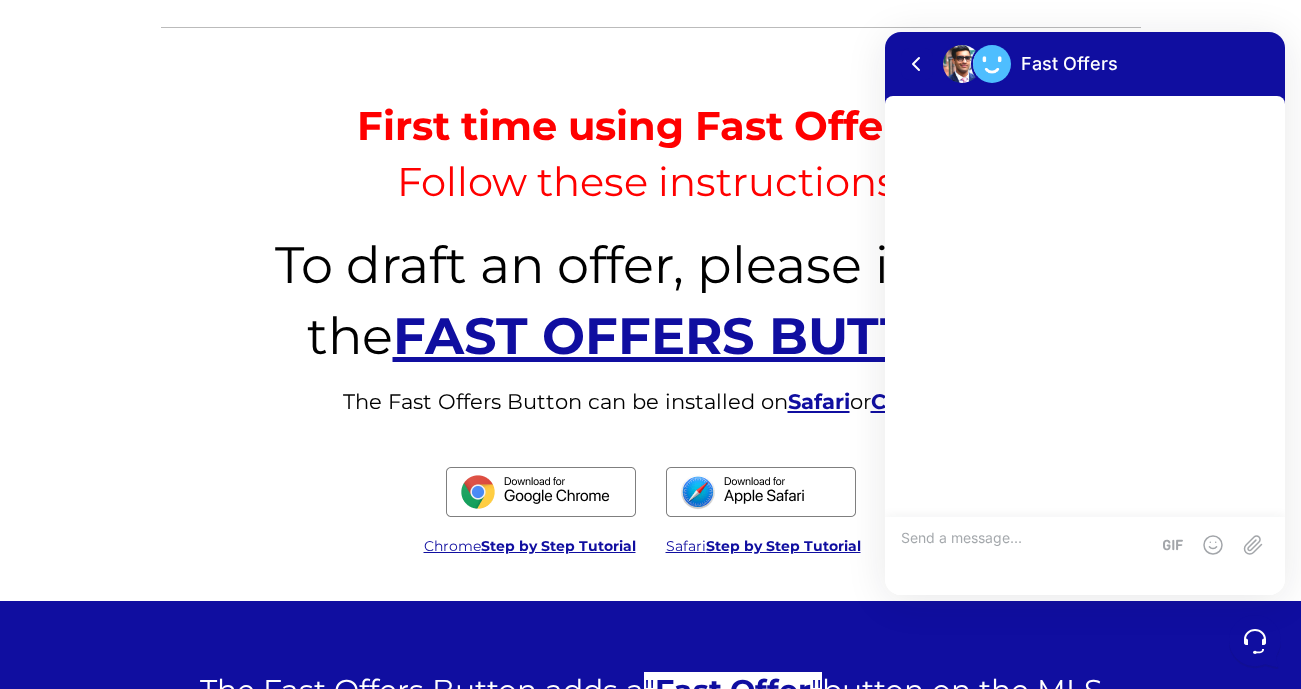 click at bounding box center [1025, 556] 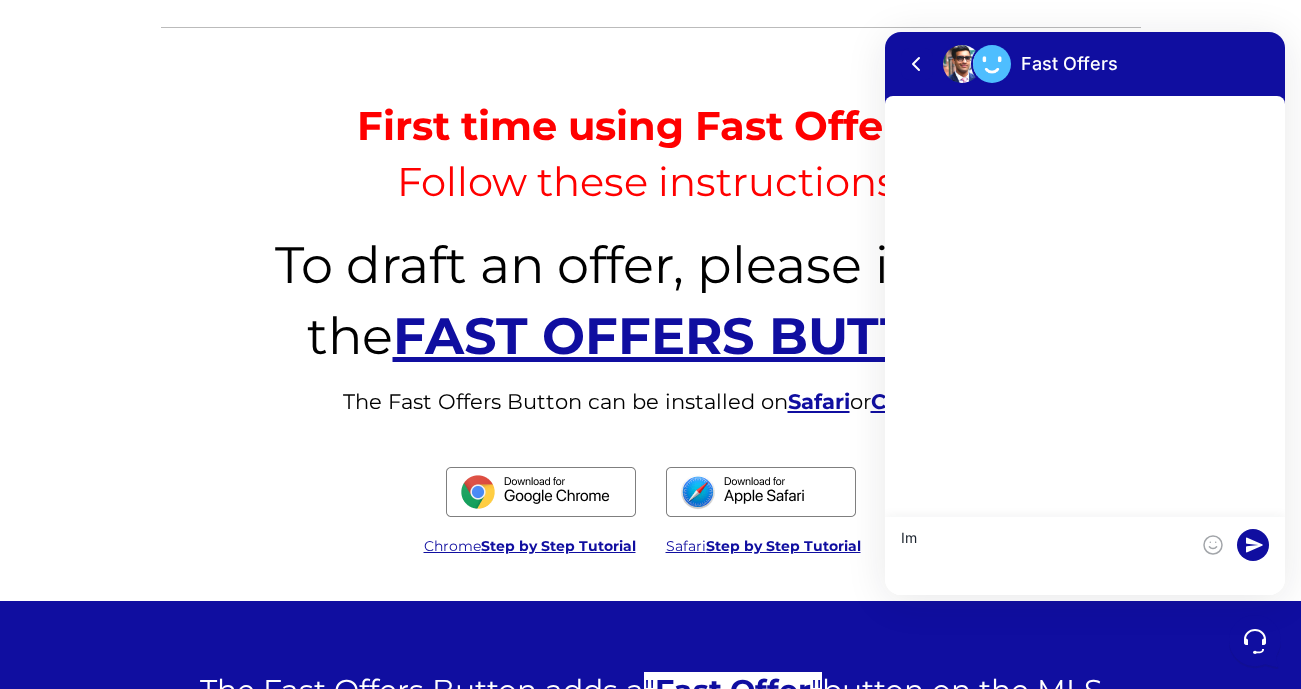type on "I" 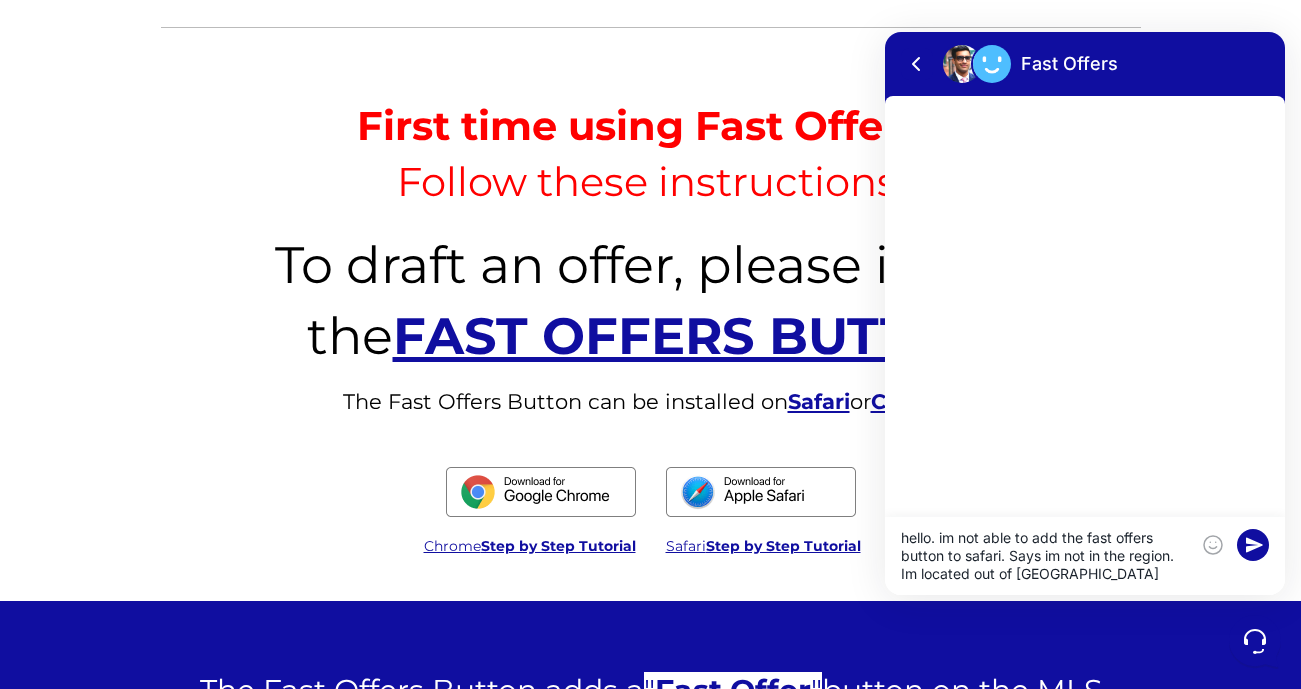 type on "hello. im not able to add the fast offers button to safari. Says im not in the region. Im located out of Toronto" 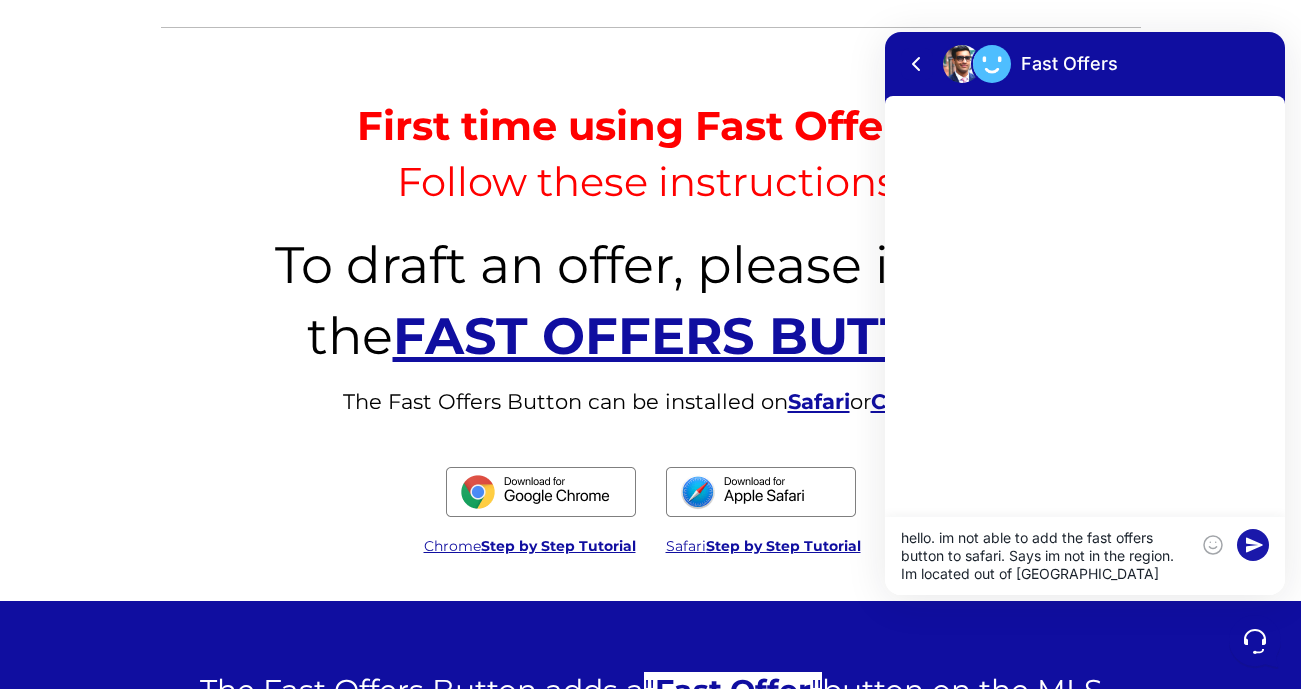 drag, startPoint x: 976, startPoint y: 539, endPoint x: 1256, endPoint y: 547, distance: 280.11426 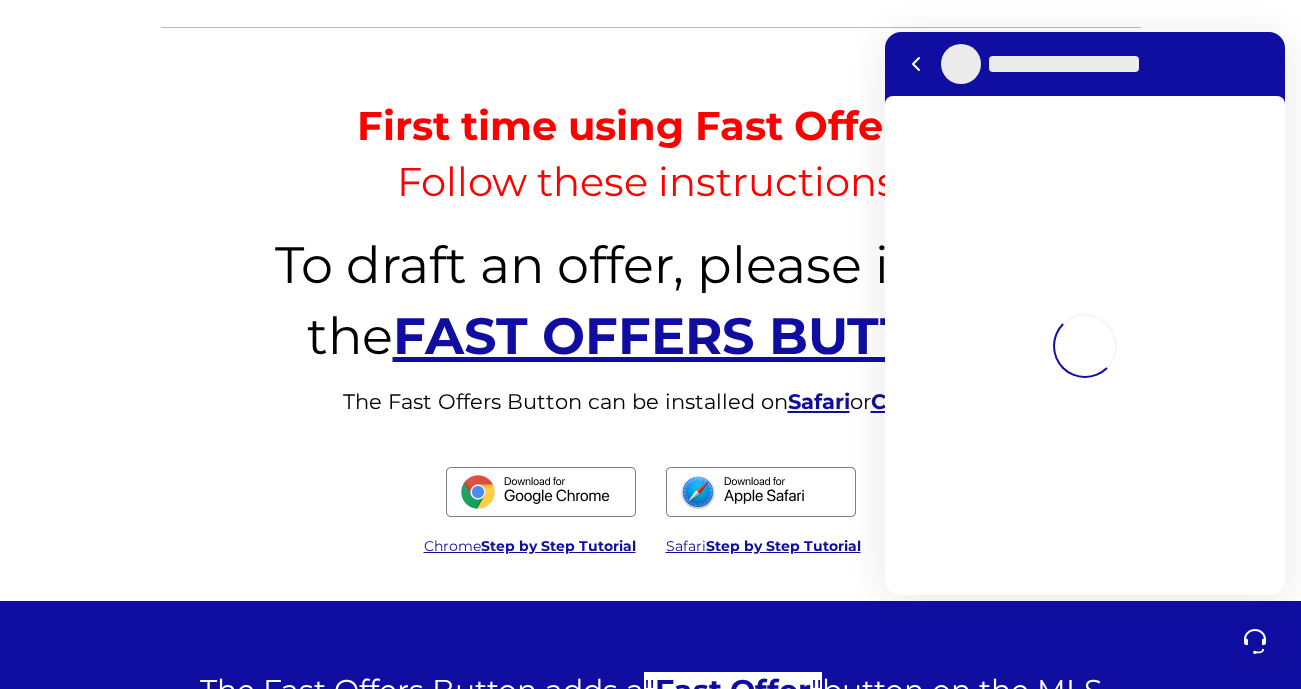 scroll, scrollTop: 1, scrollLeft: 0, axis: vertical 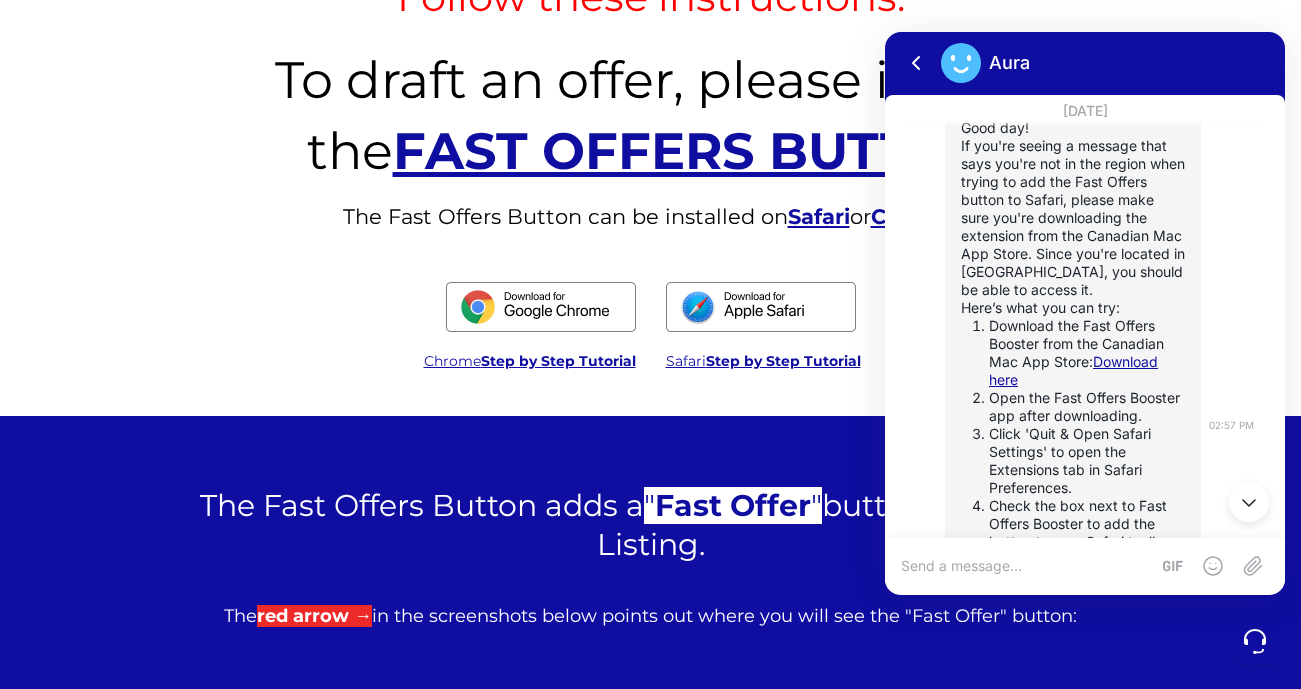 click on "Download here" at bounding box center [1073, 370] 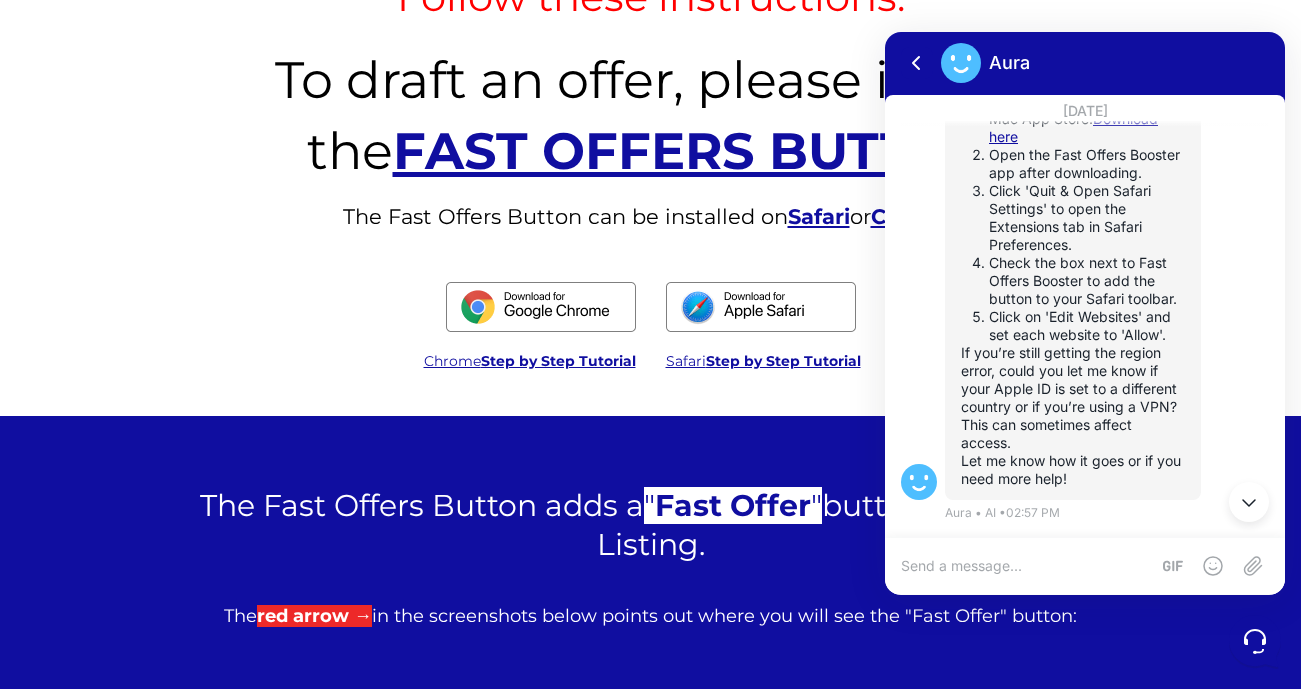 scroll, scrollTop: 397, scrollLeft: 0, axis: vertical 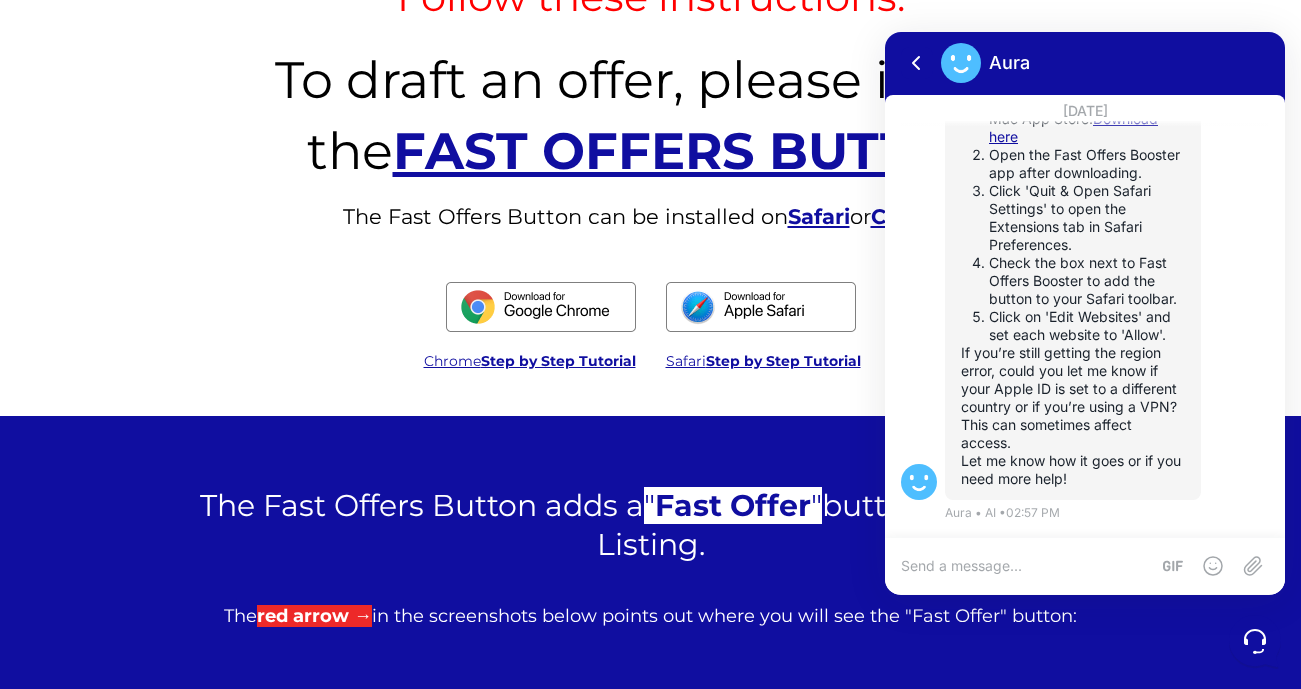 click at bounding box center (1025, 566) 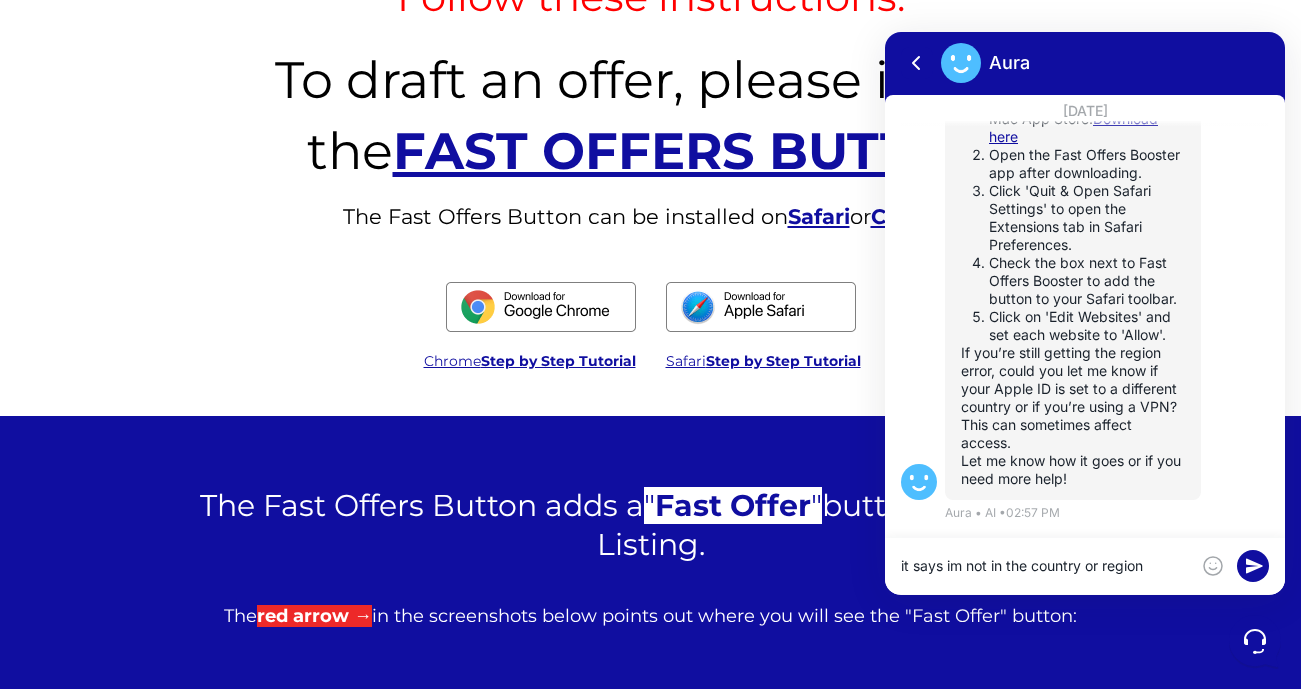 type on "it says im not in the country or region" 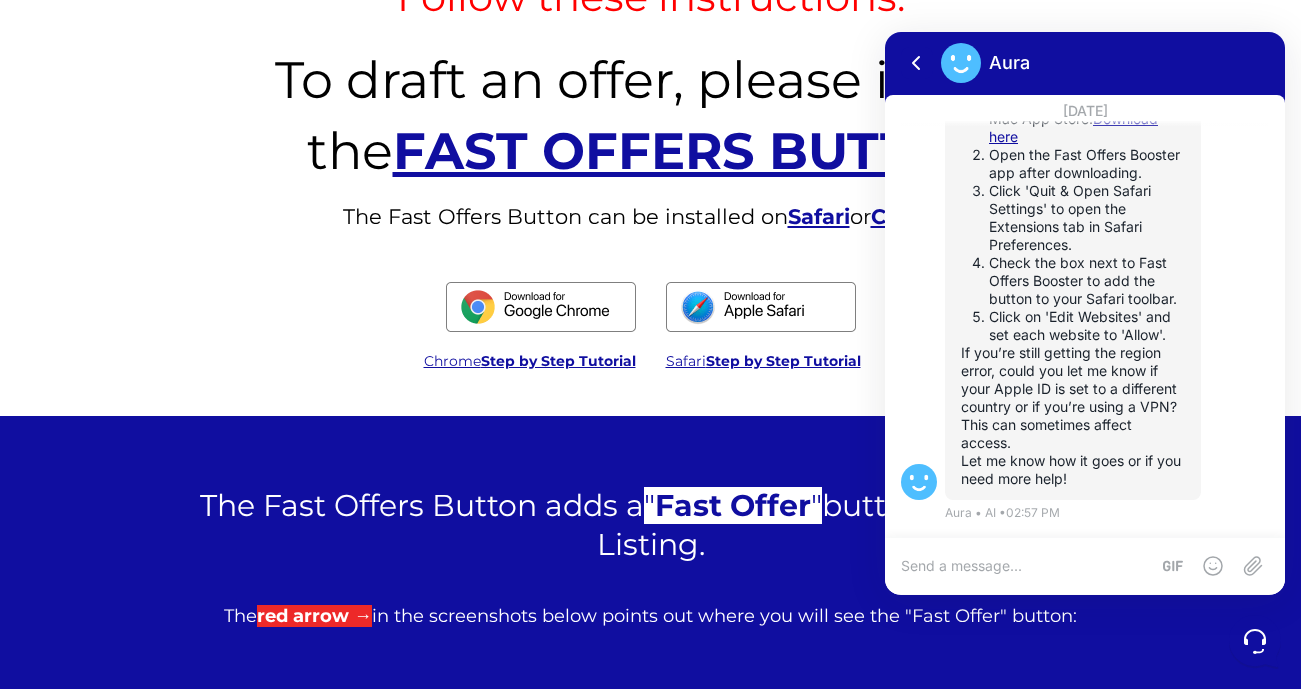 scroll, scrollTop: 495, scrollLeft: 0, axis: vertical 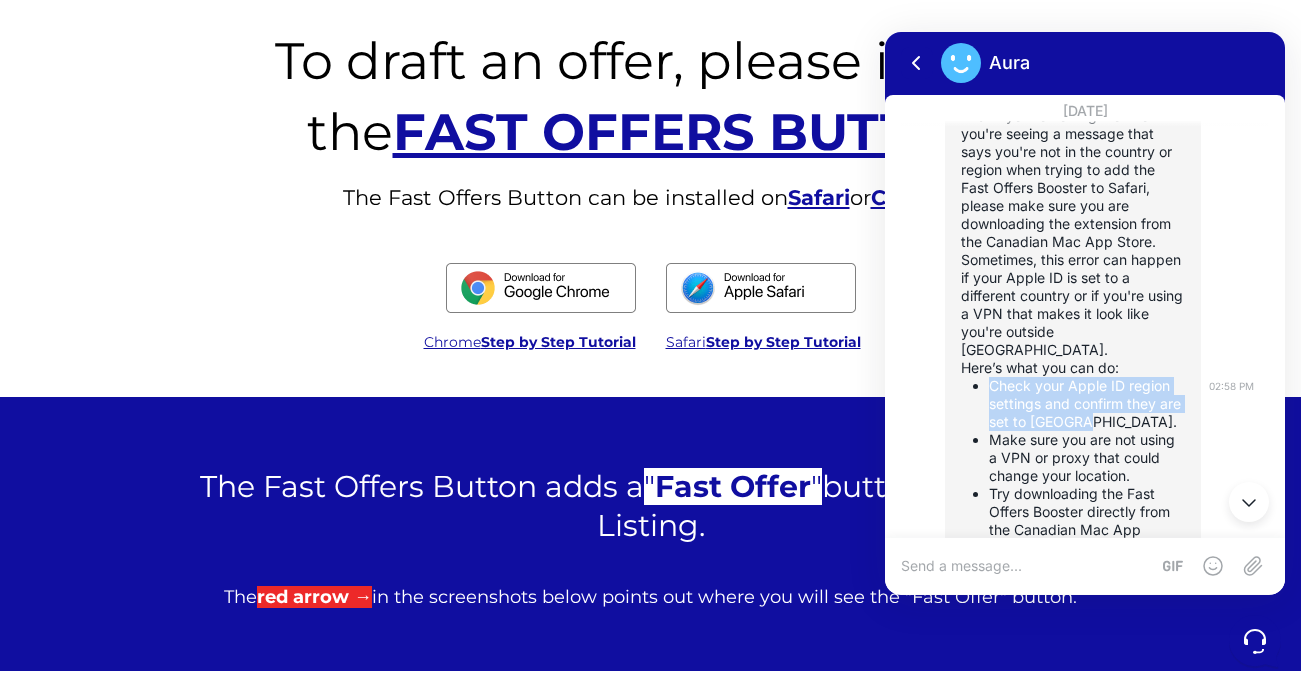 drag, startPoint x: 990, startPoint y: 365, endPoint x: 1129, endPoint y: 399, distance: 143.09787 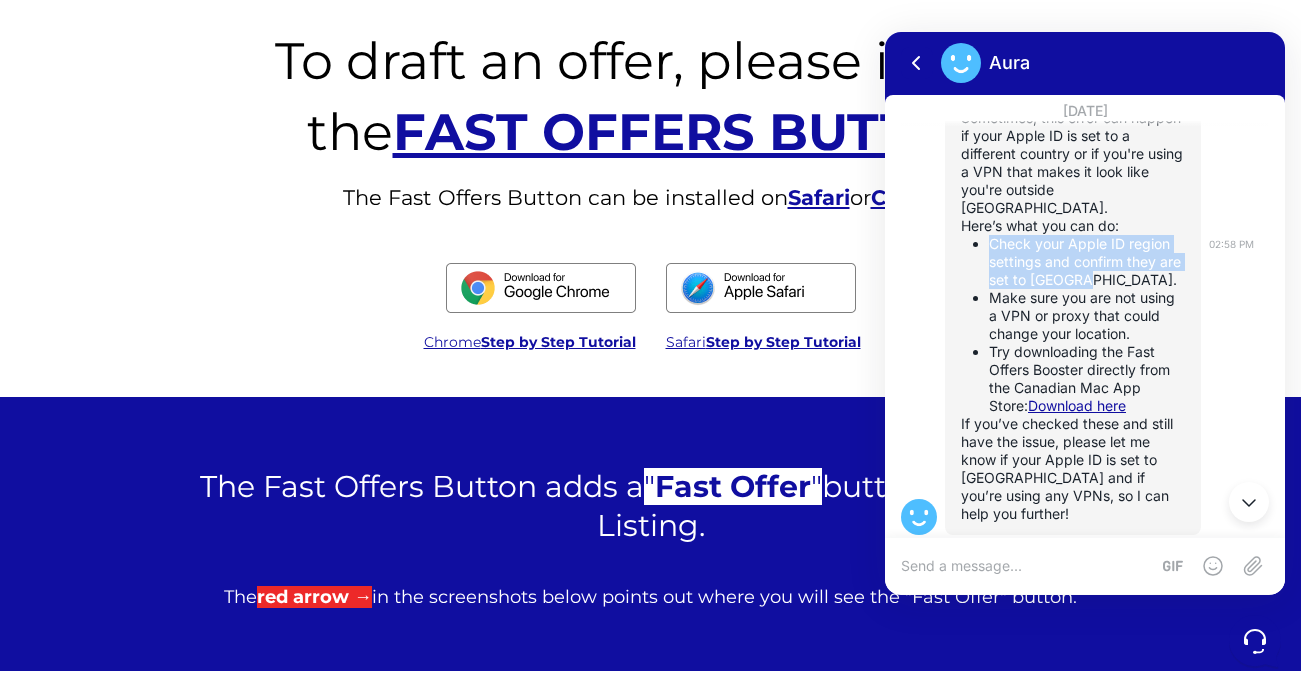 scroll, scrollTop: 1079, scrollLeft: 0, axis: vertical 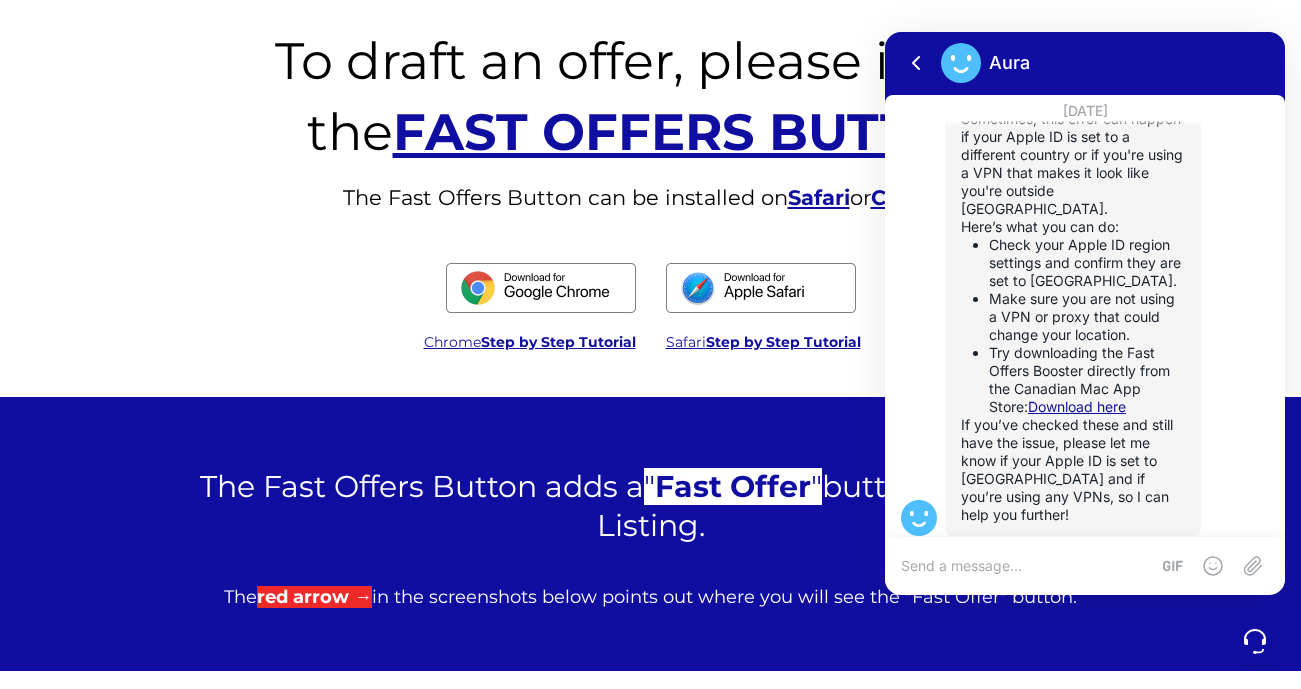 click at bounding box center (1025, 566) 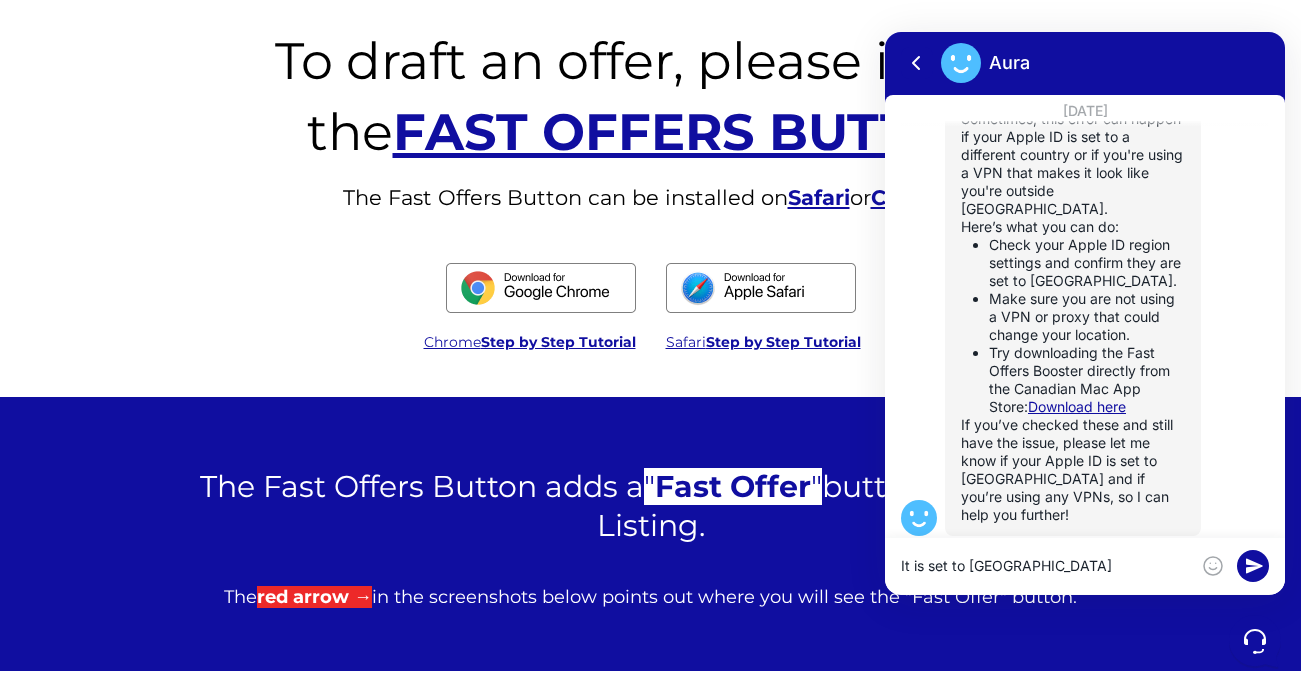 type on "It is set to Canada" 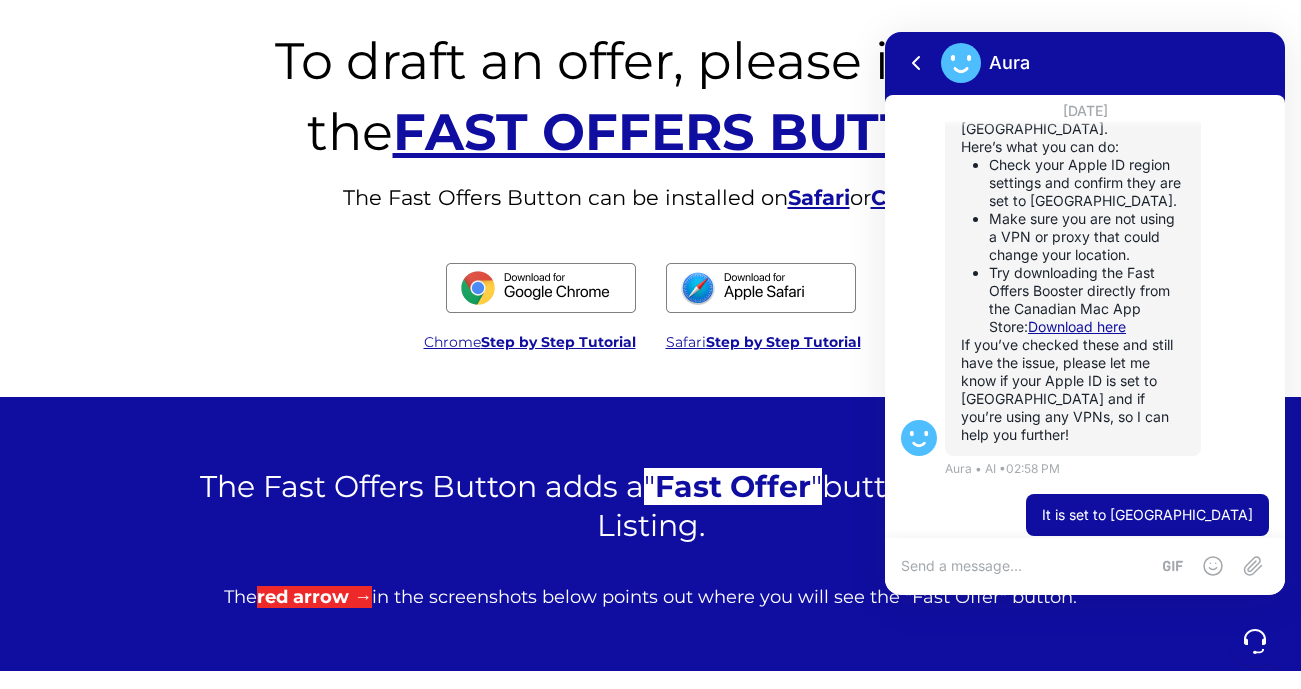 scroll, scrollTop: 1239, scrollLeft: 0, axis: vertical 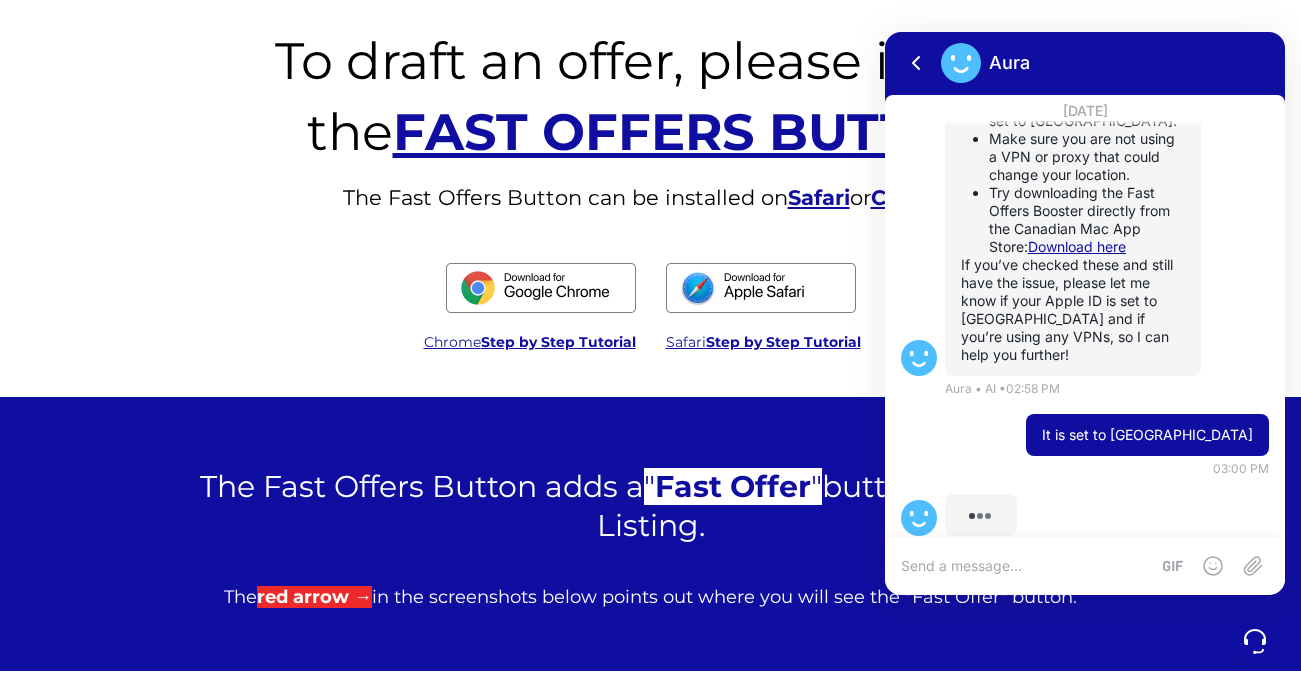 click on "Download here" at bounding box center [1077, 246] 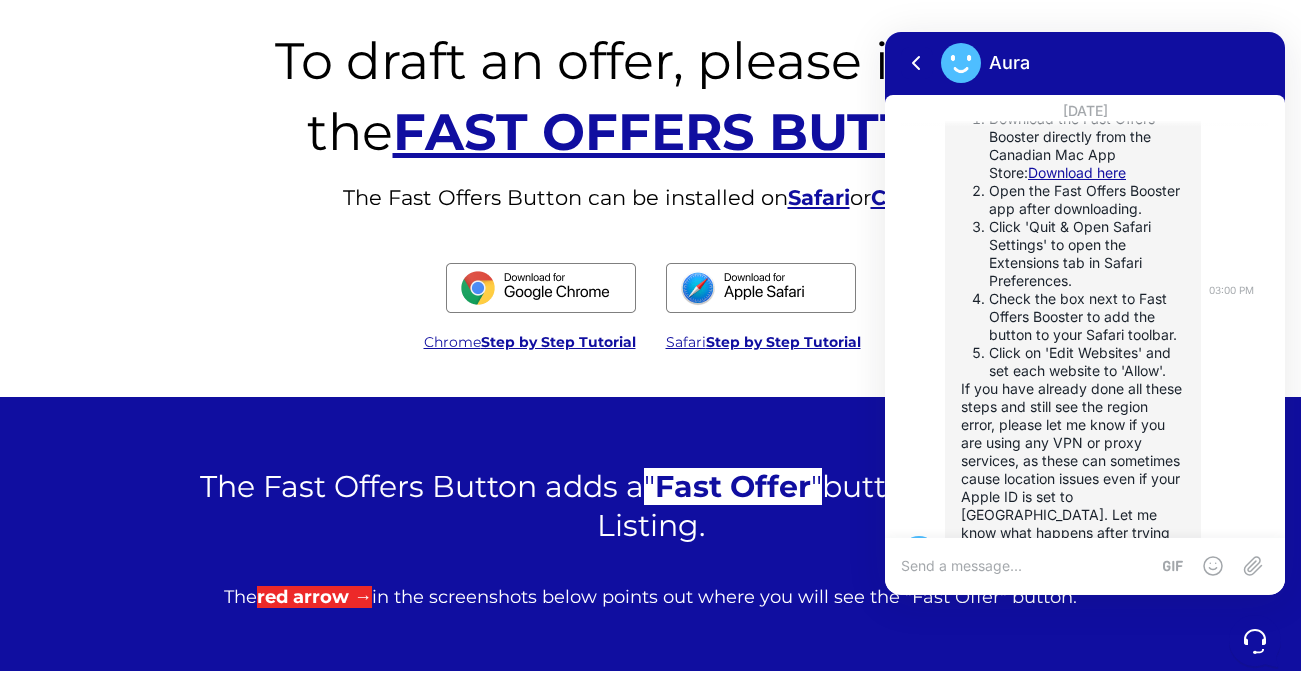 scroll, scrollTop: 1725, scrollLeft: 0, axis: vertical 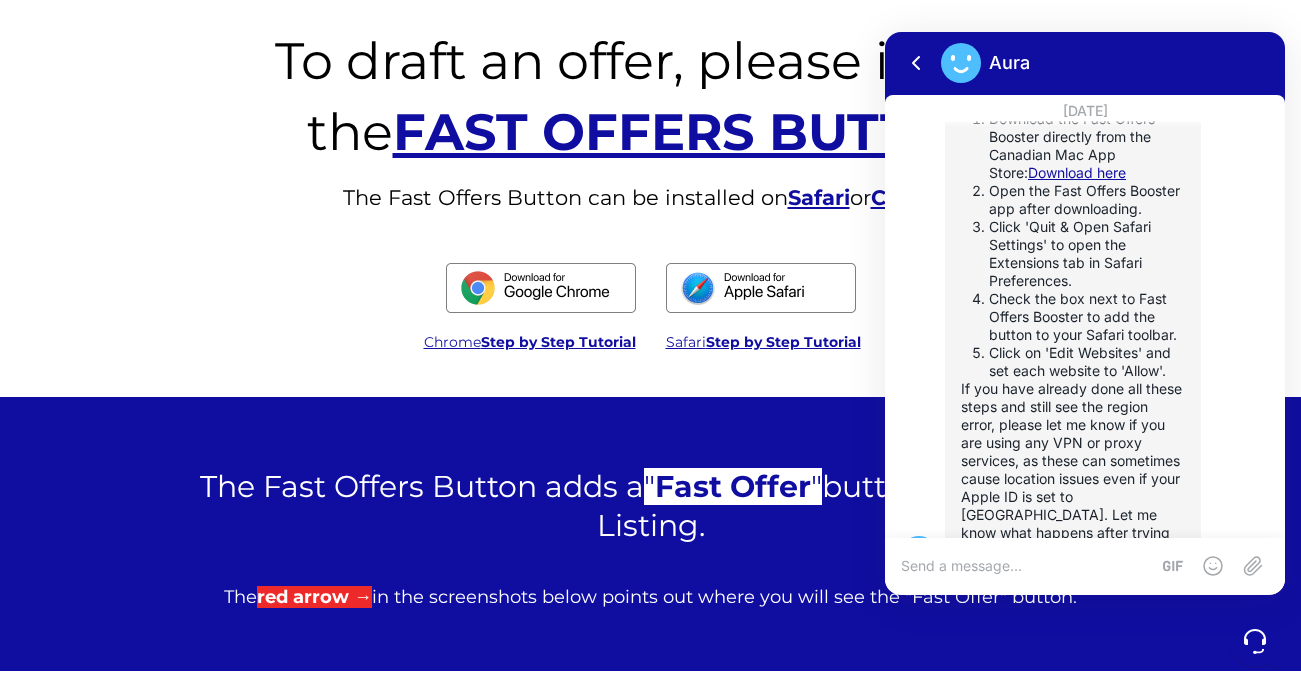 click at bounding box center (1025, 566) 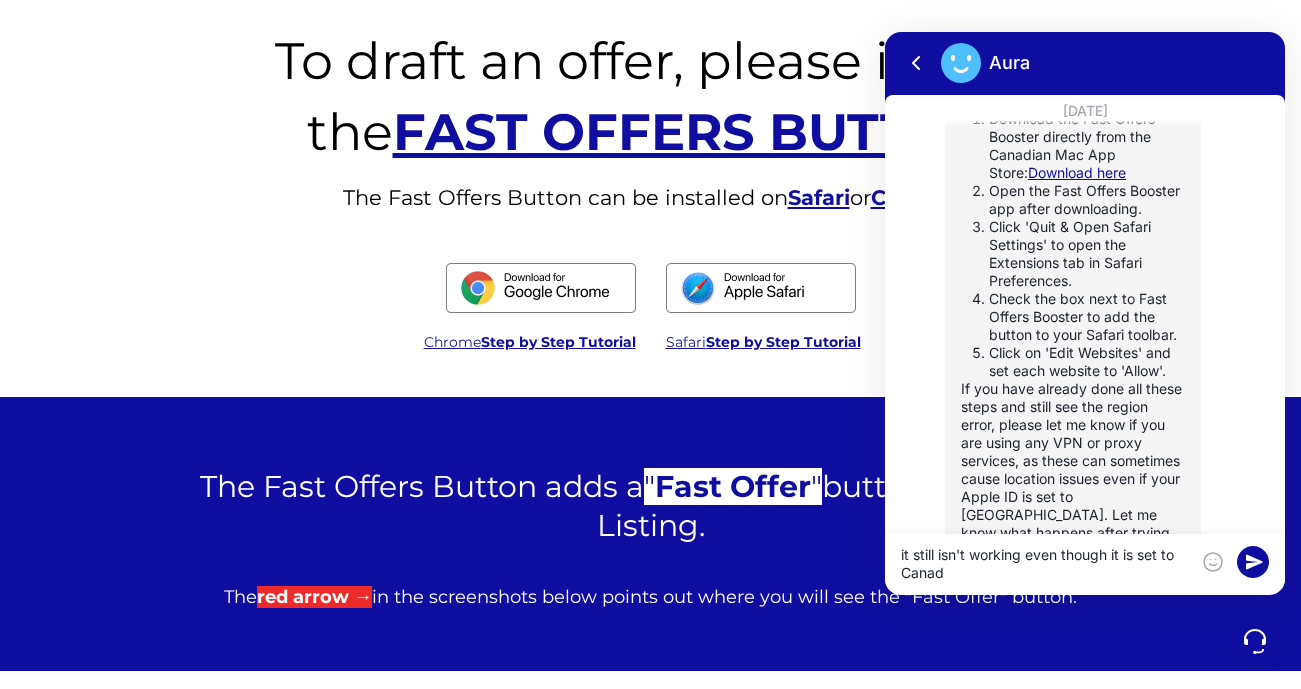 scroll, scrollTop: 0, scrollLeft: 0, axis: both 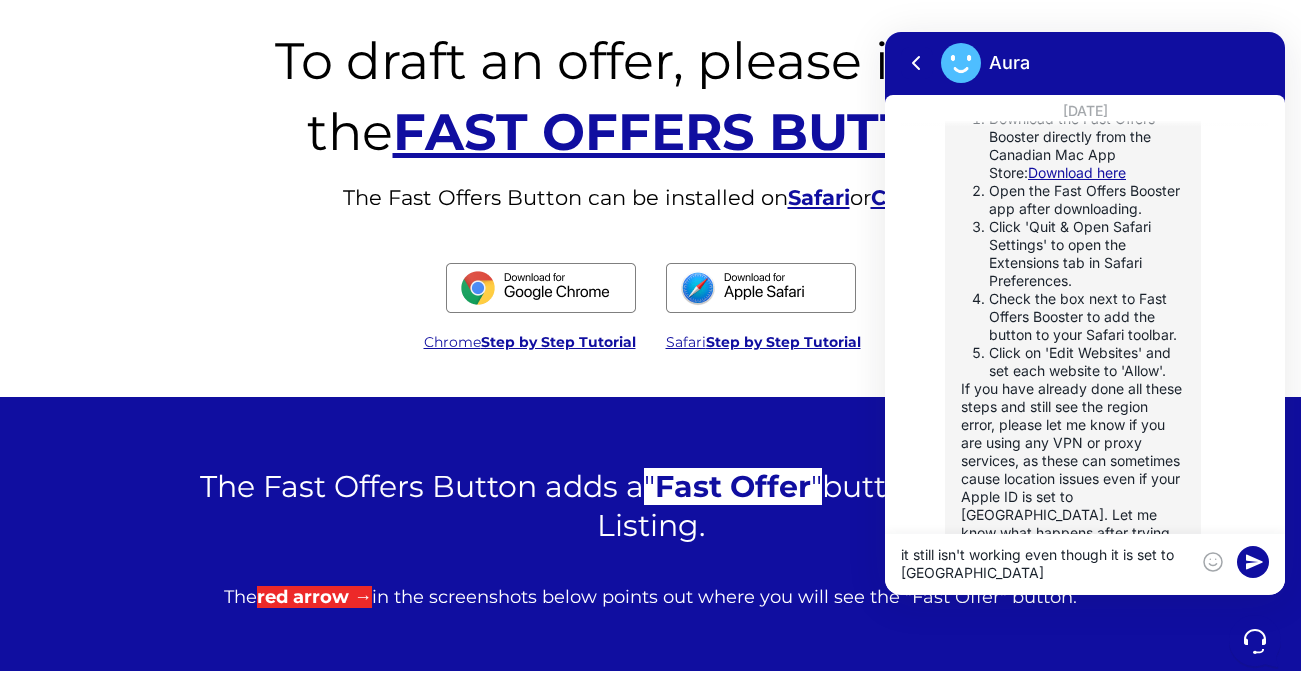 type on "it still isn't working even though it is set to Canada" 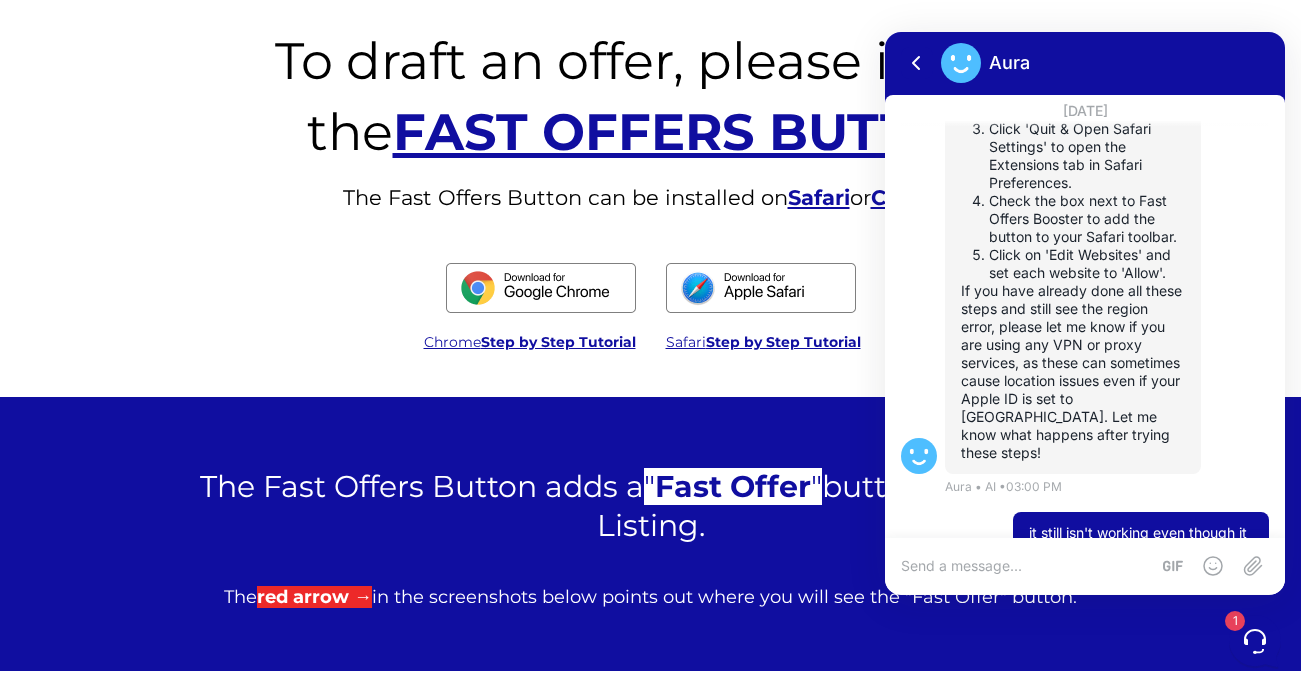 scroll, scrollTop: 2389, scrollLeft: 0, axis: vertical 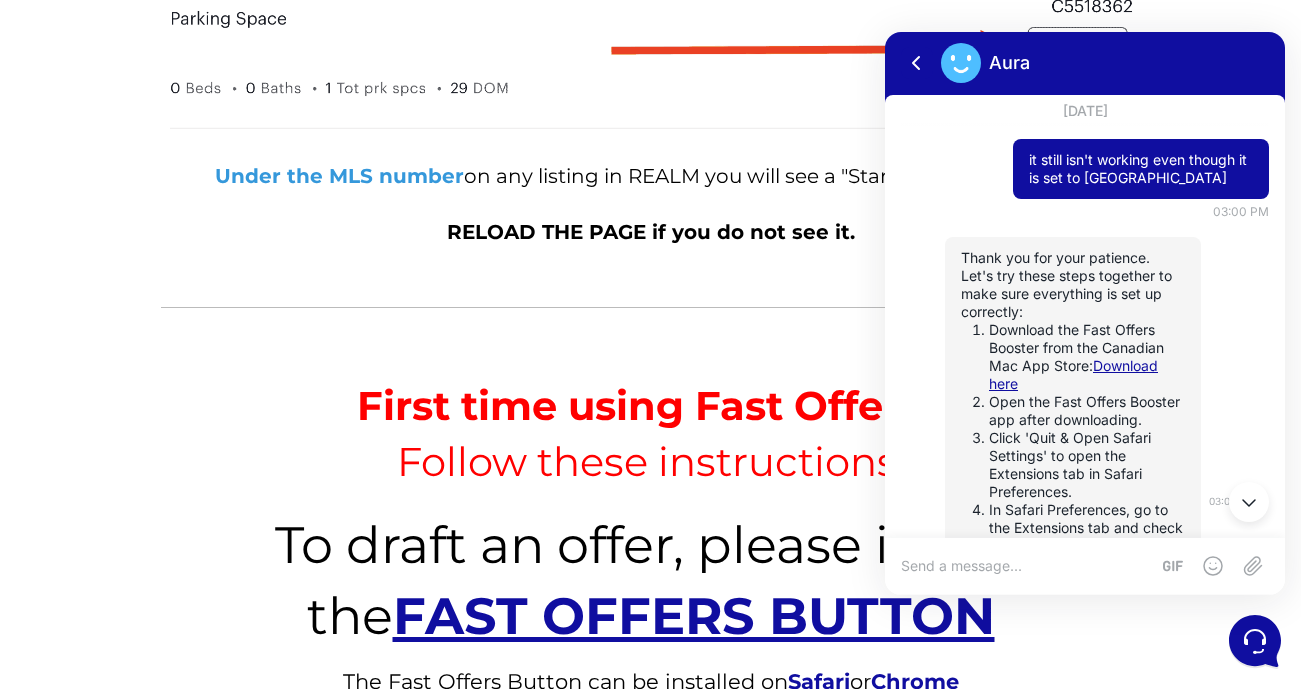 click on "Download here" at bounding box center [1073, 374] 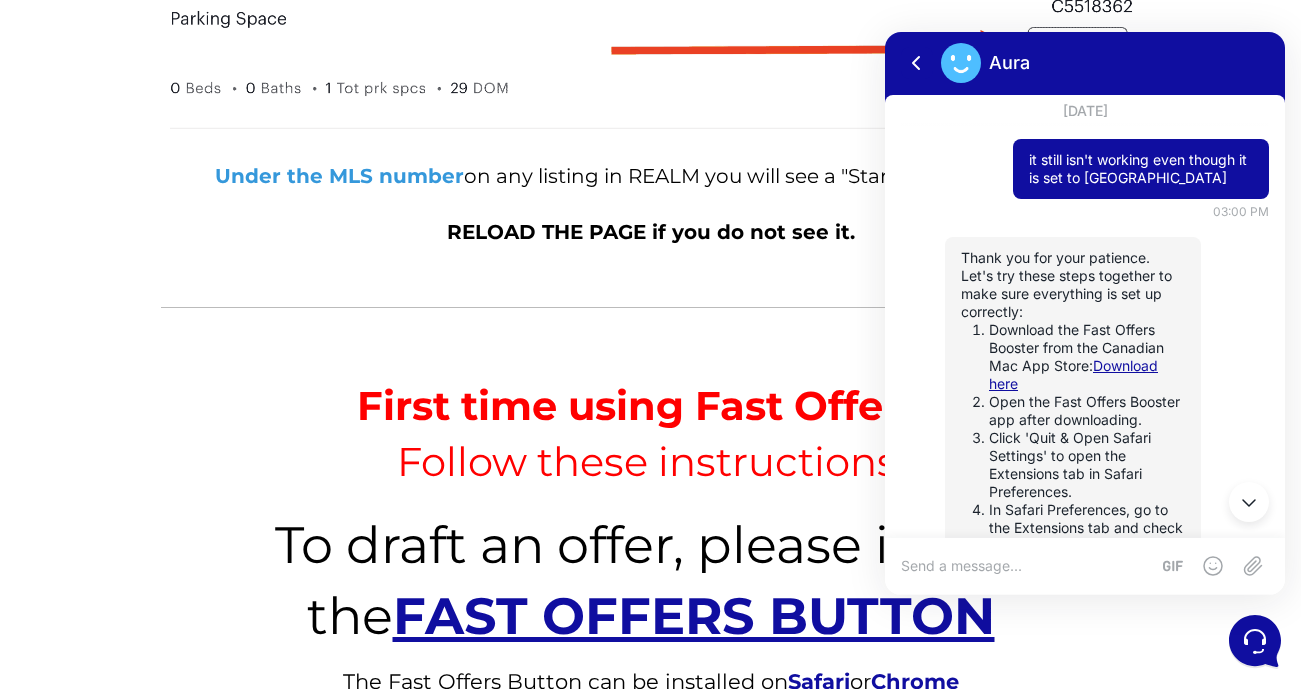 click at bounding box center (1025, 566) 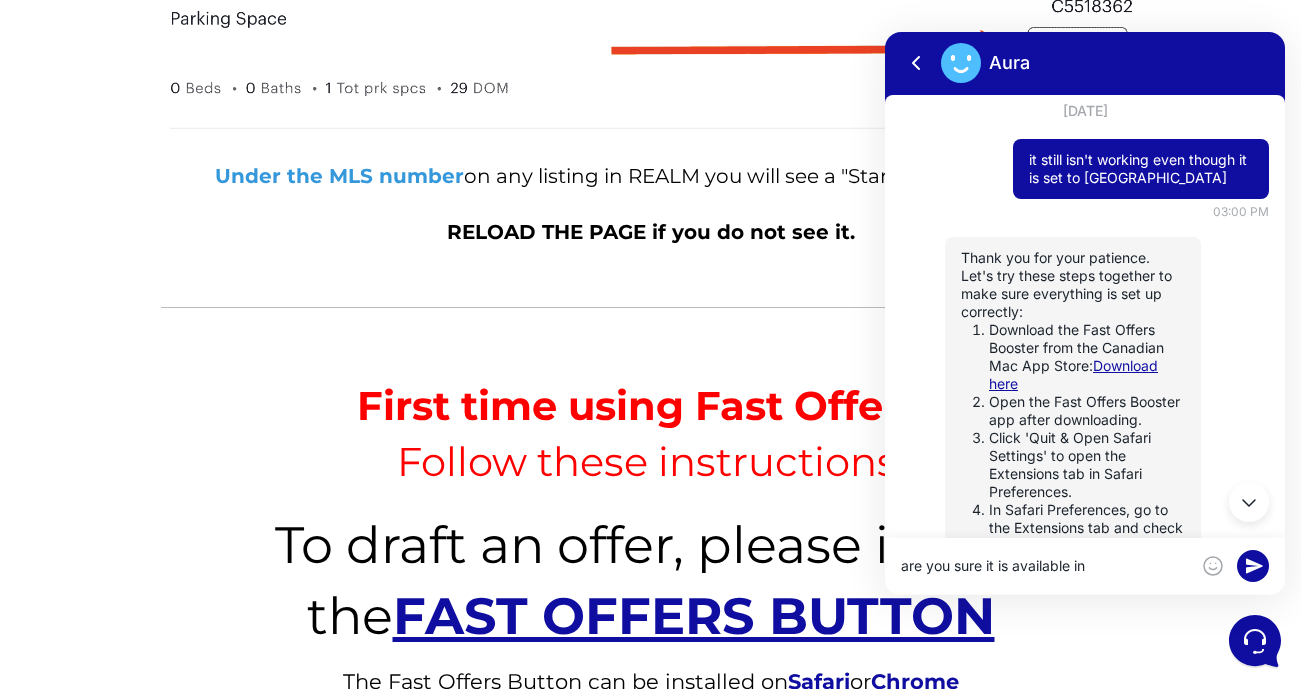 type on "are you sure it is available in Canada?" 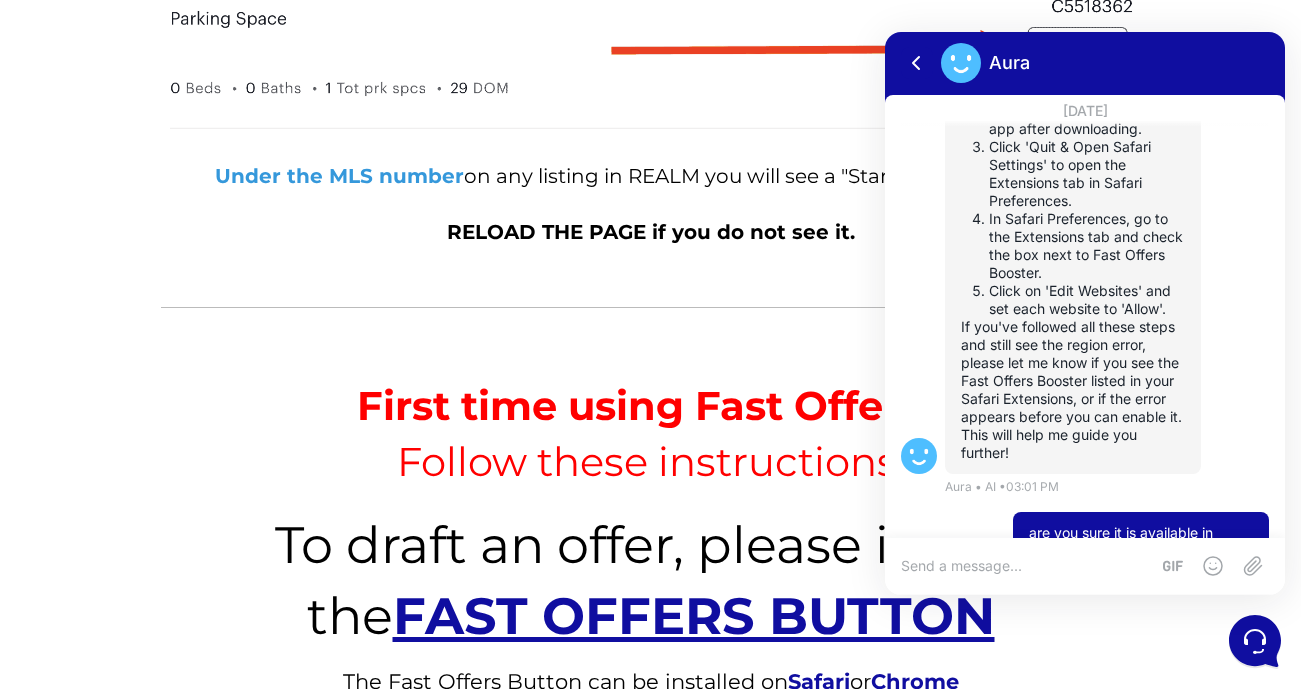 scroll, scrollTop: 2567, scrollLeft: 0, axis: vertical 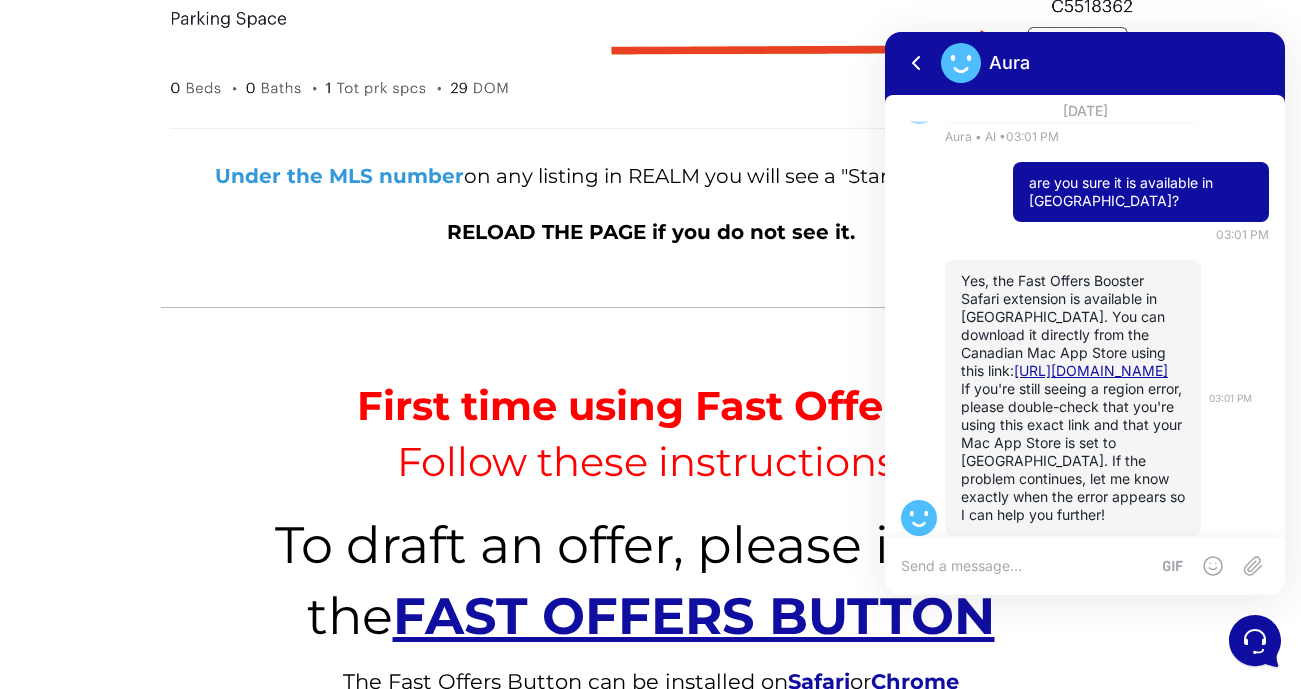 click on "https://apps.apple.com/ca/app/fast-offers-booster/id6444244285?mt=12" at bounding box center (1091, 370) 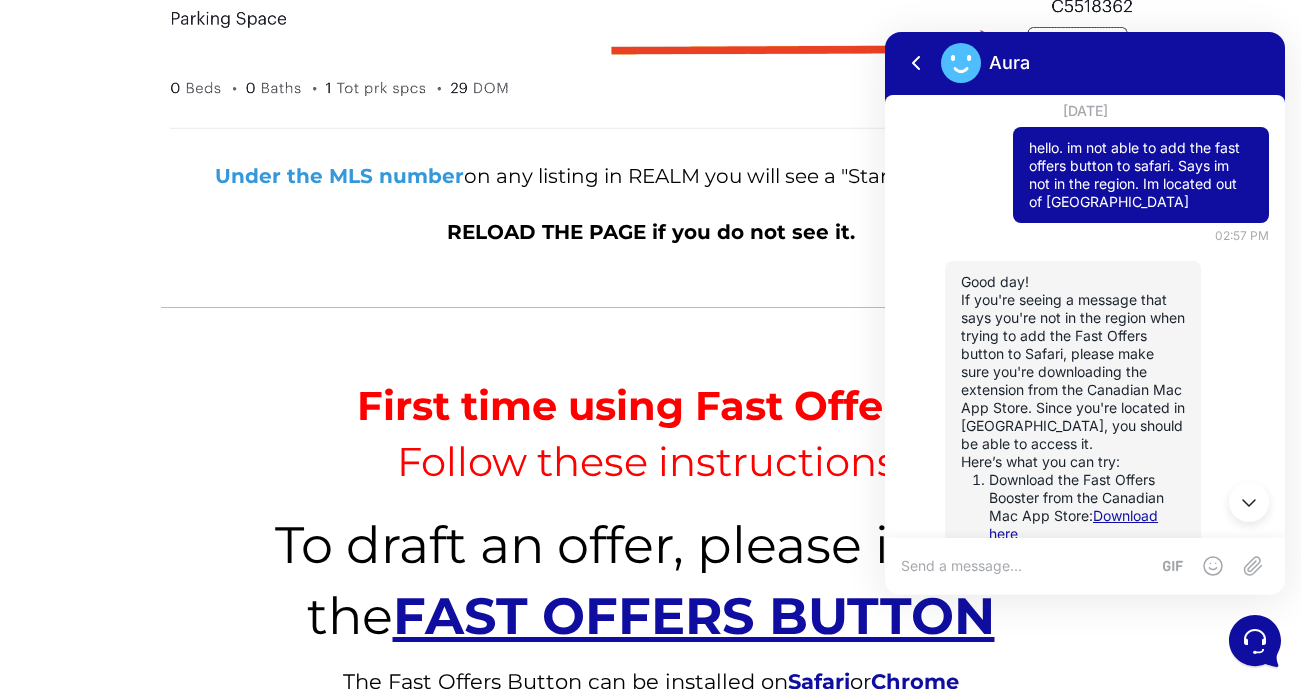 scroll, scrollTop: 0, scrollLeft: 0, axis: both 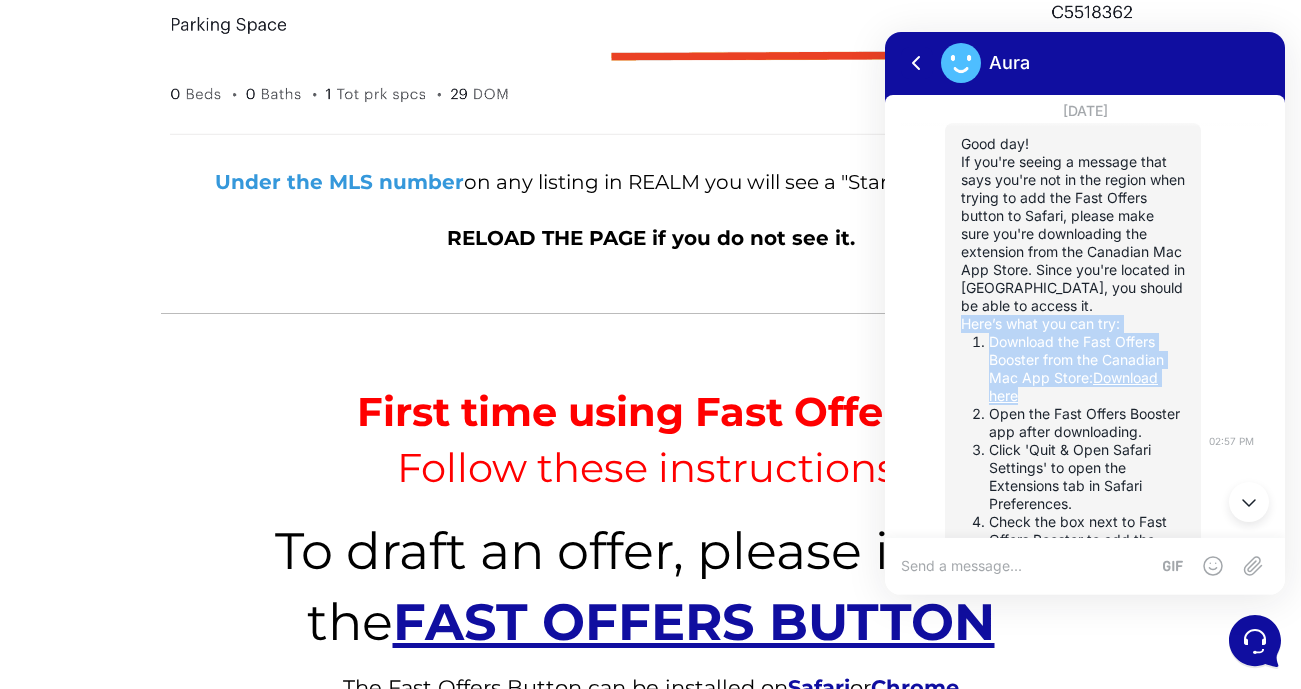drag, startPoint x: 964, startPoint y: 373, endPoint x: 1178, endPoint y: 402, distance: 215.95601 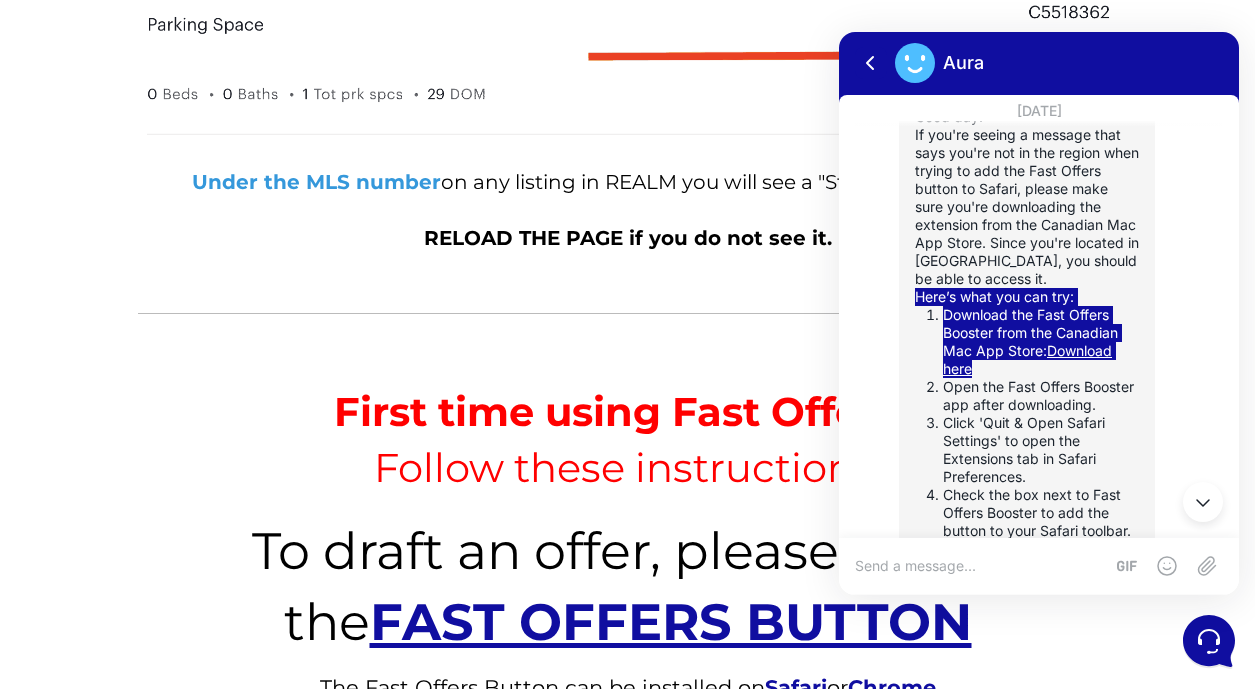 scroll, scrollTop: 170, scrollLeft: 0, axis: vertical 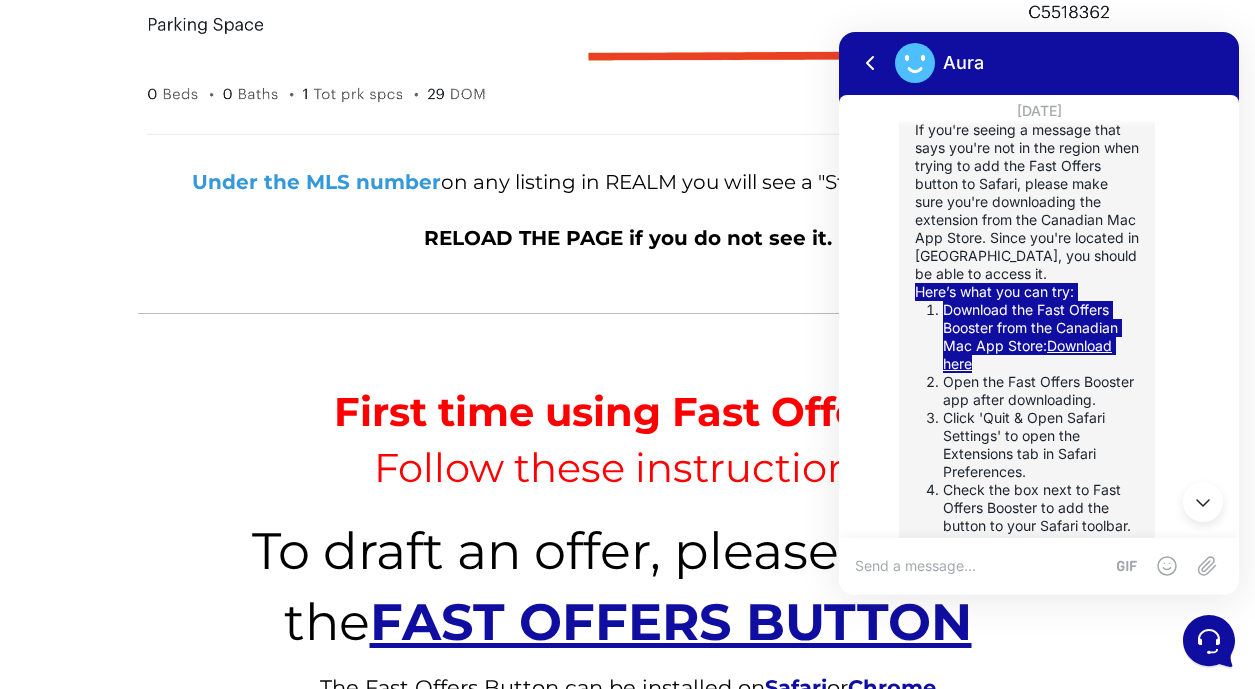 click on "Download the Fast Offers Booster from the Canadian Mac App Store:  Download here" at bounding box center (1041, 337) 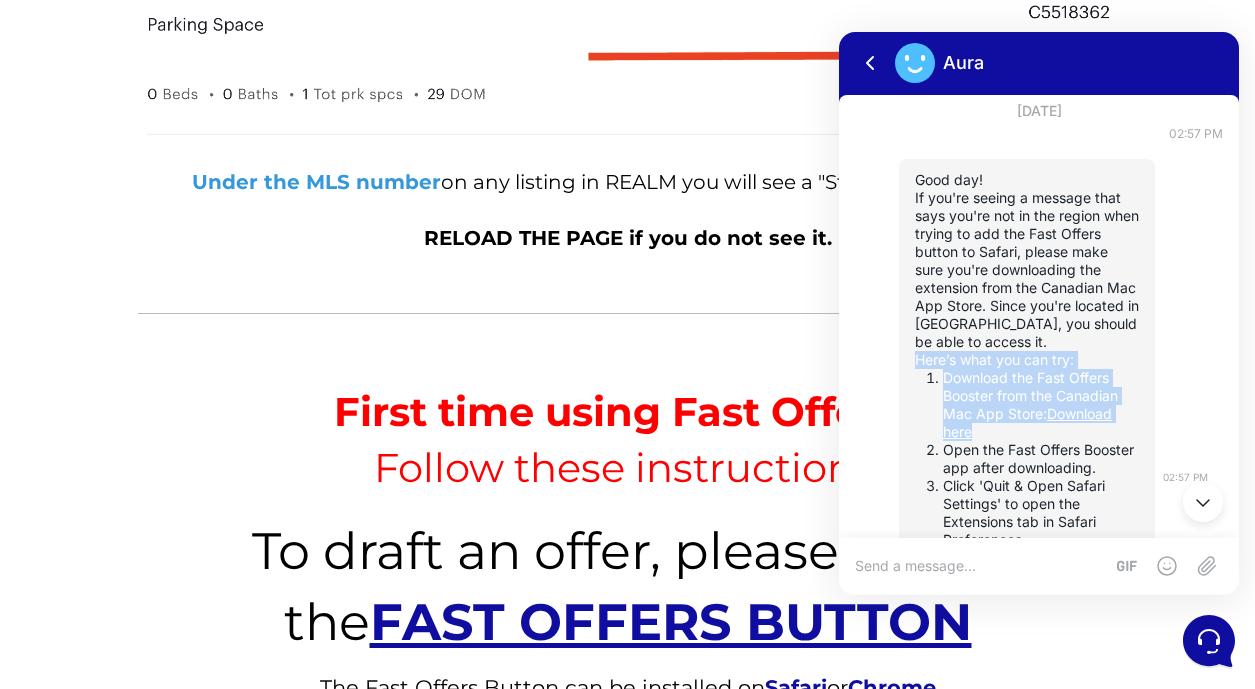 scroll, scrollTop: 71, scrollLeft: 0, axis: vertical 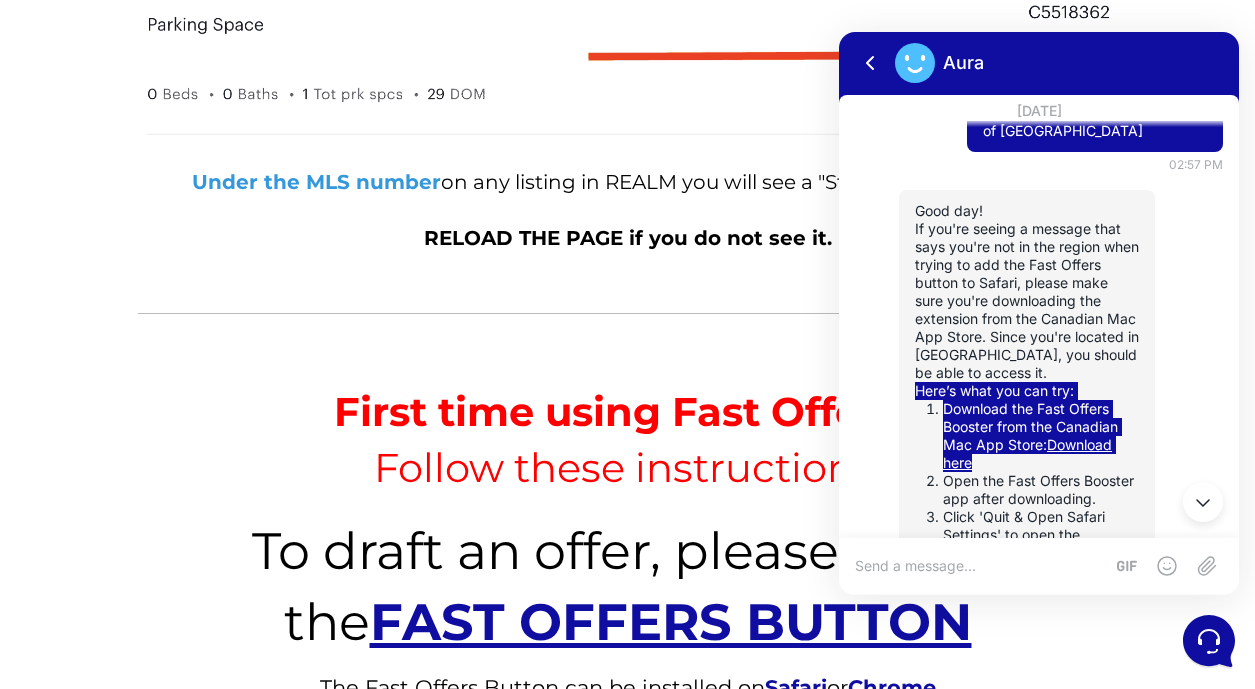 click on "First time using Fast Offers?
Follow these instructions:
To draft an offer, please install the  FAST OFFERS BUTTON
The Fast Offers Button can be installed on  Safari  or  Chrome" at bounding box center (627, 541) 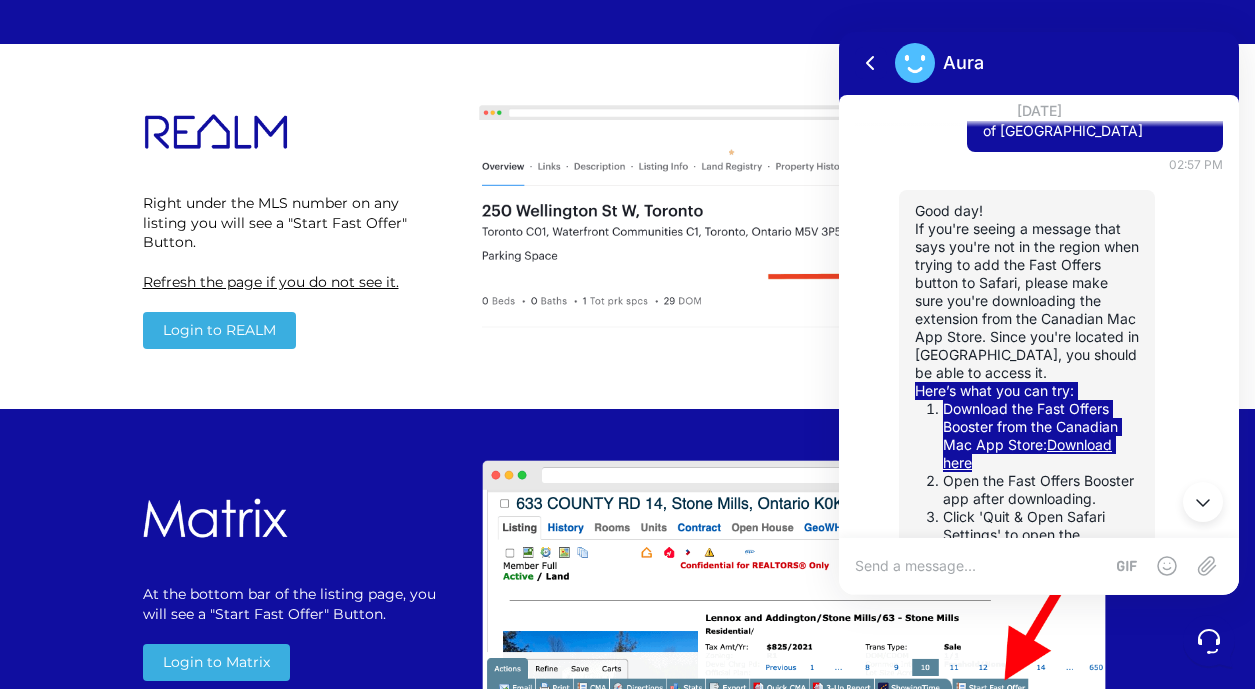 scroll, scrollTop: 1521, scrollLeft: 0, axis: vertical 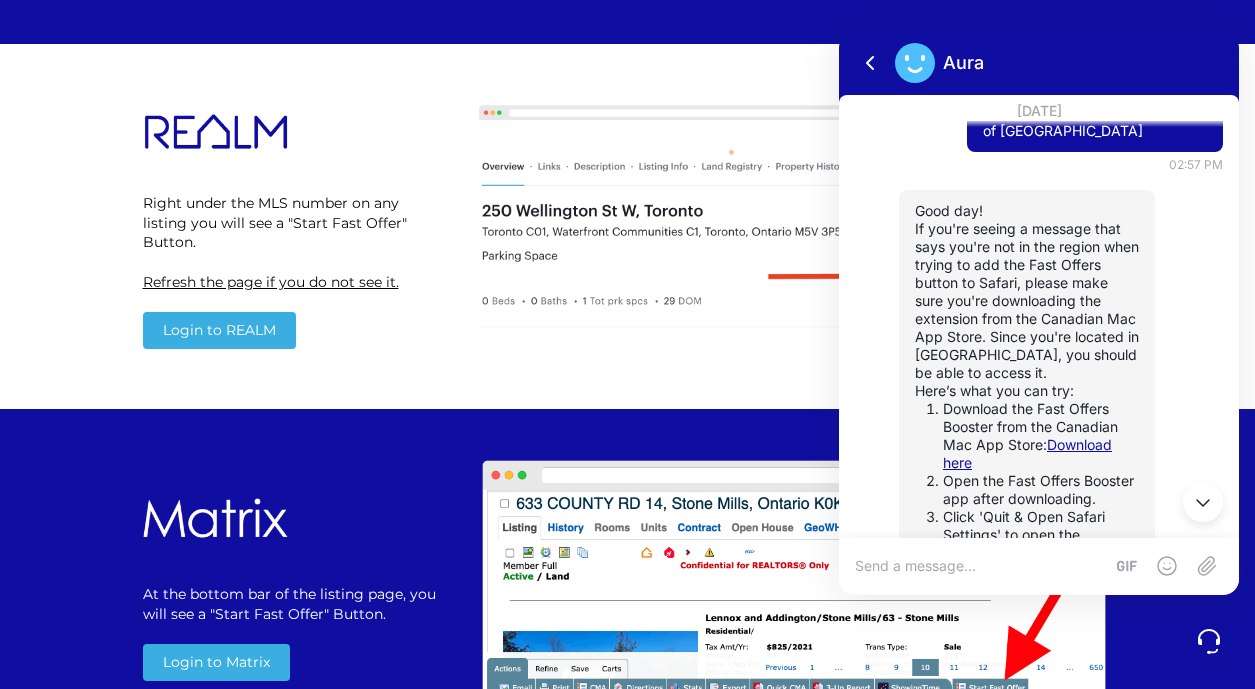 click at bounding box center [979, 566] 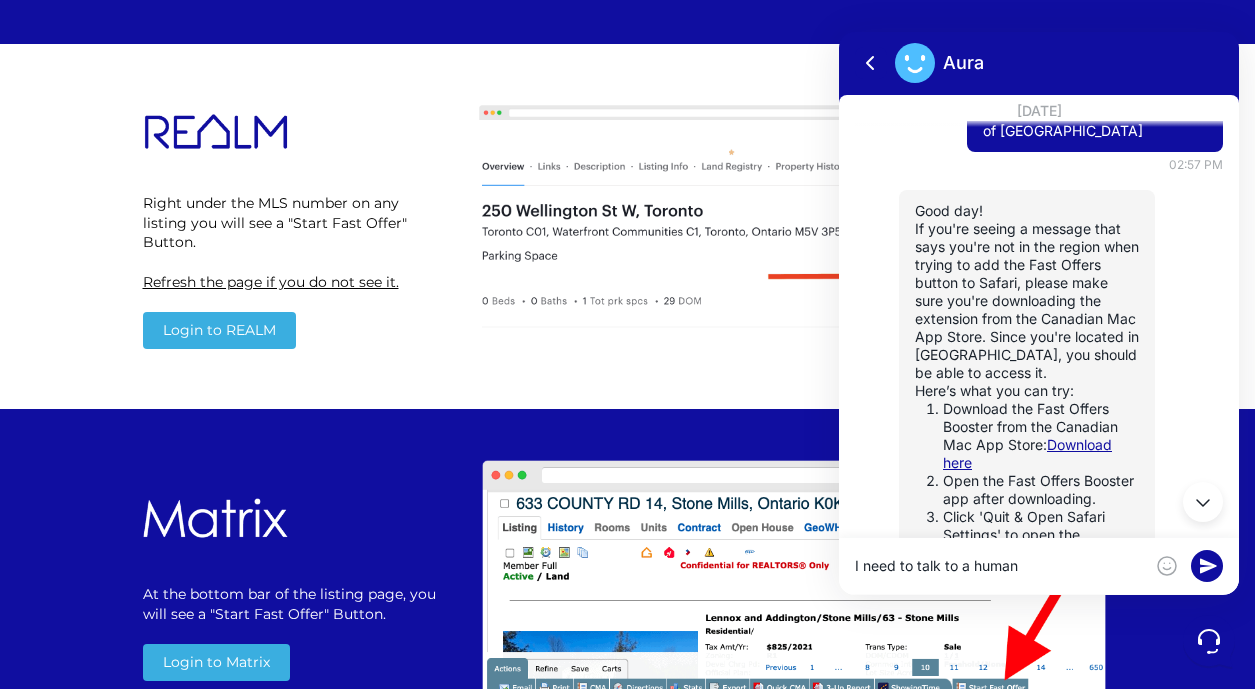type on "I need to talk to a human" 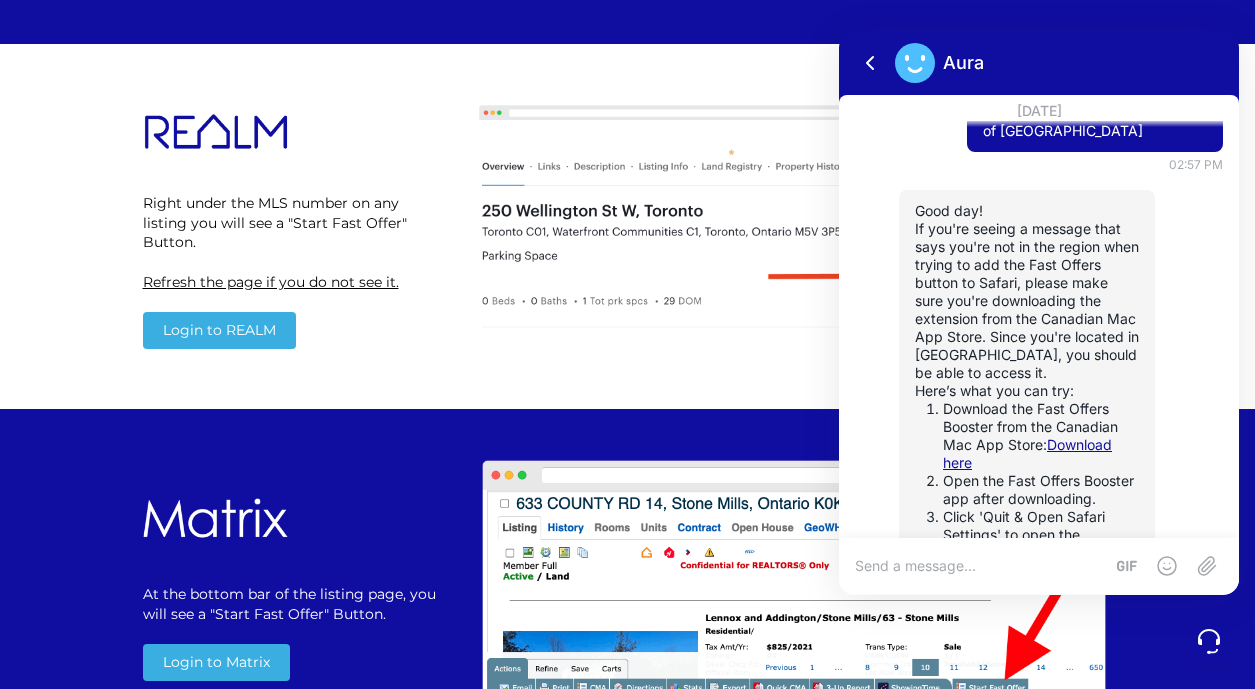 scroll, scrollTop: 2917, scrollLeft: 0, axis: vertical 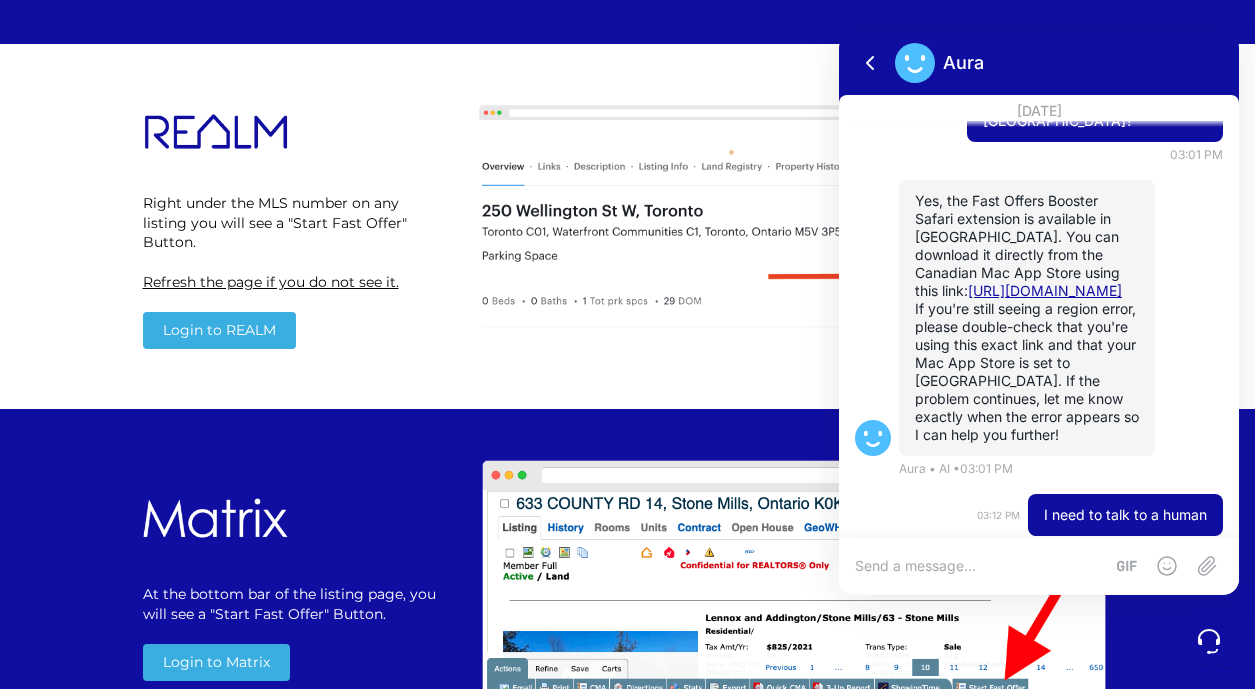 click on "I need to talk to a human" at bounding box center [1125, 515] 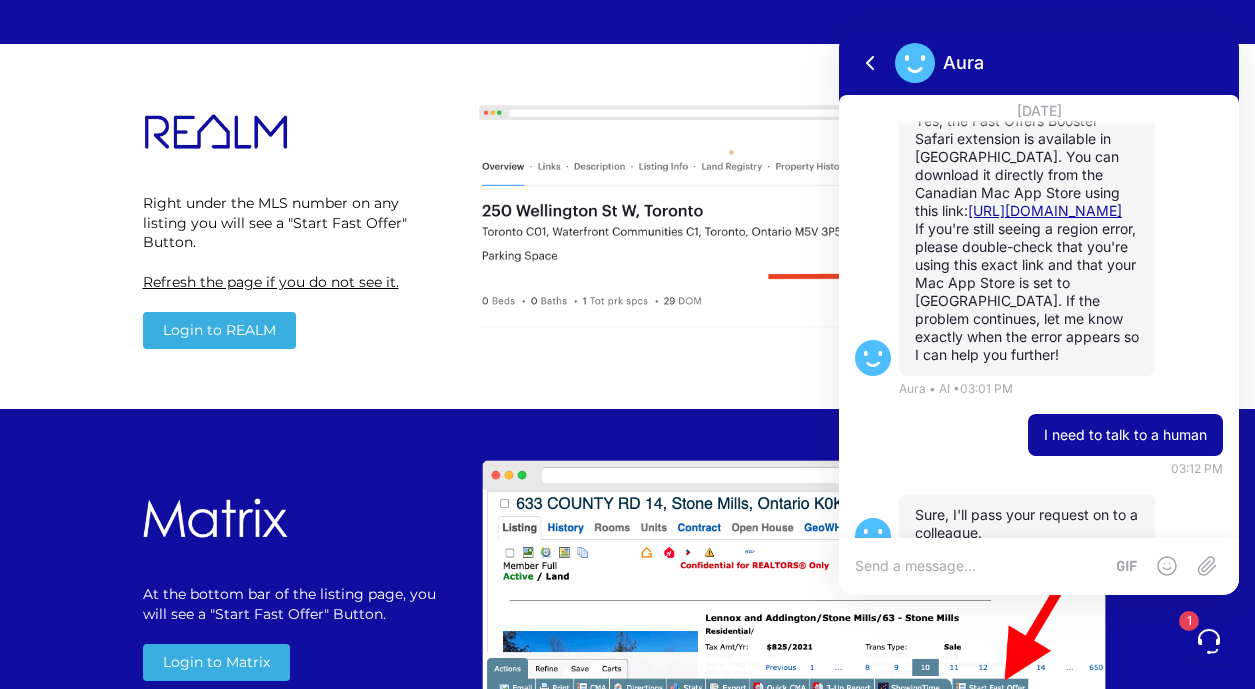 scroll, scrollTop: 3015, scrollLeft: 0, axis: vertical 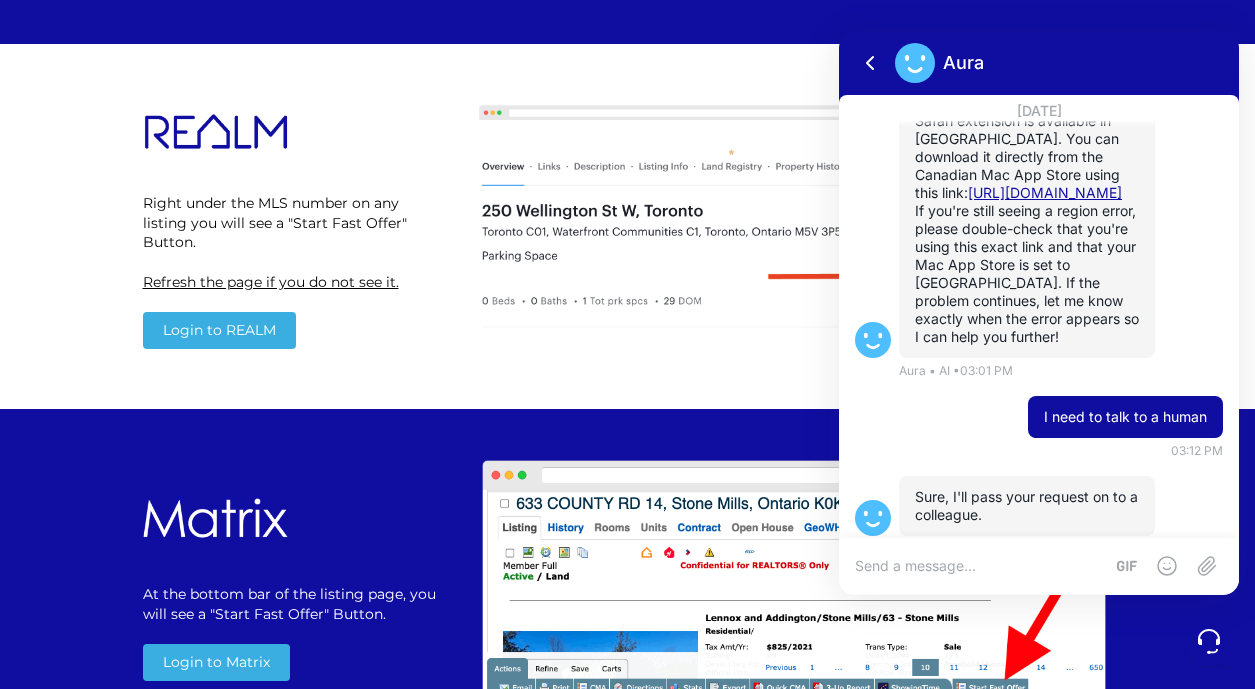 click at bounding box center (1039, 566) 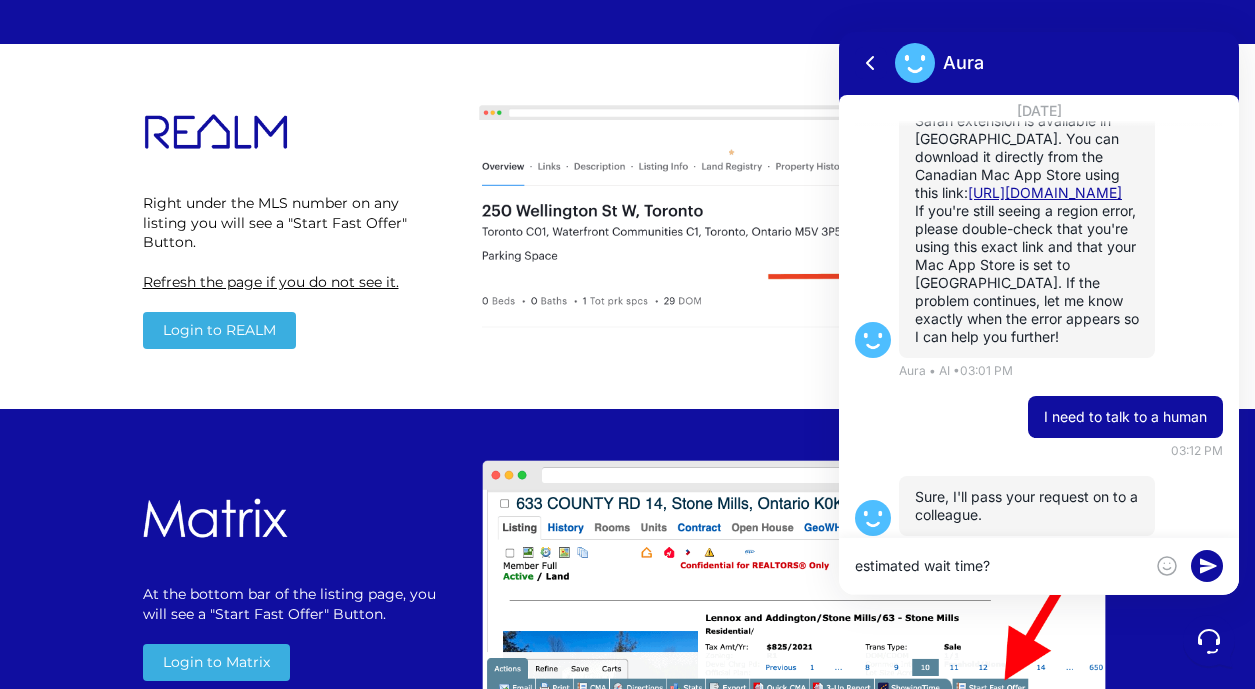 type on "estimated wait time?" 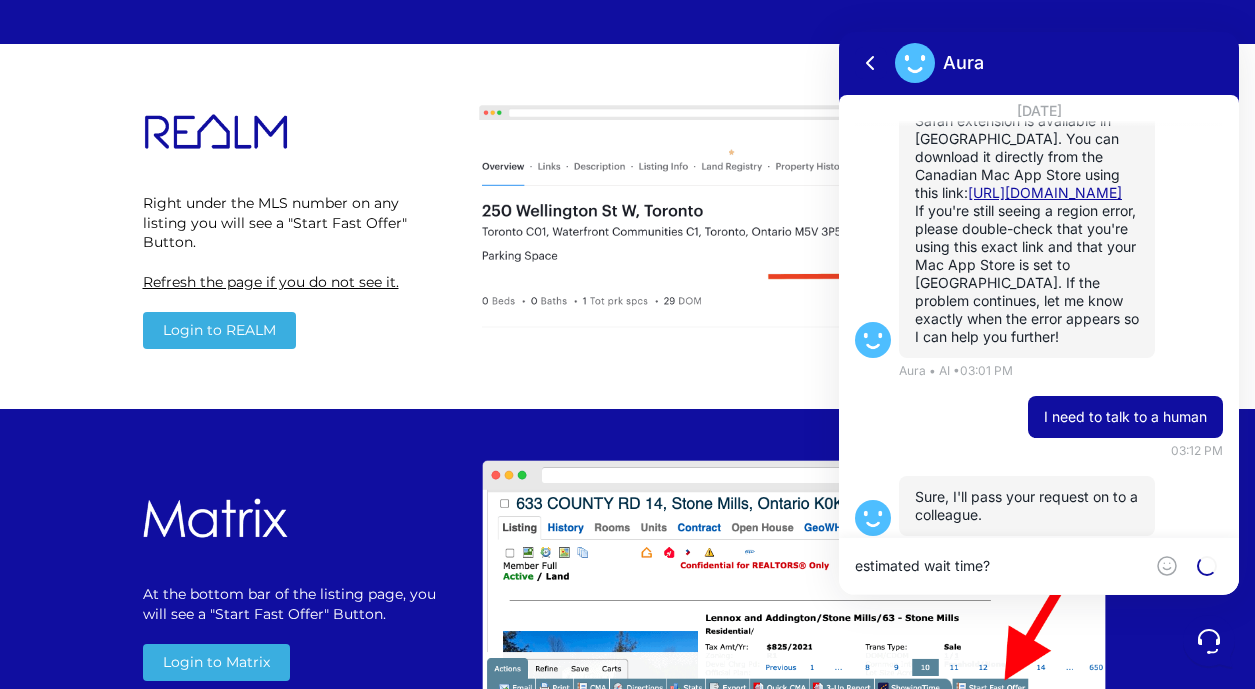 type 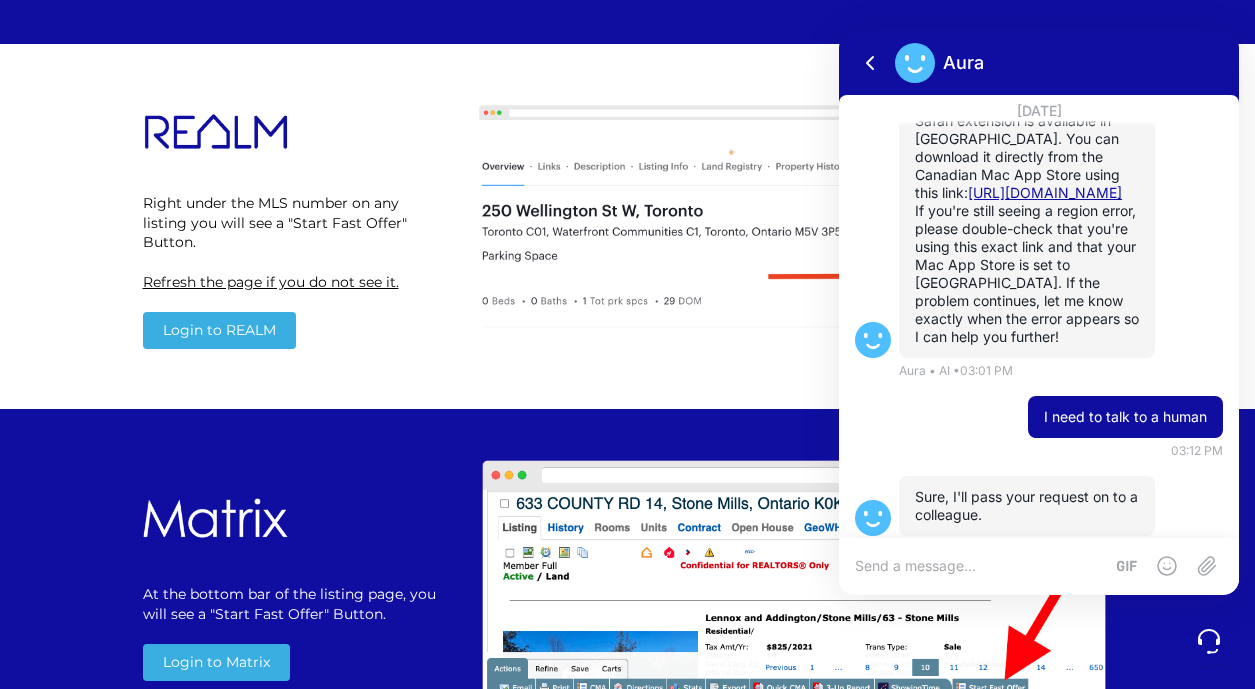 scroll, scrollTop: 3095, scrollLeft: 0, axis: vertical 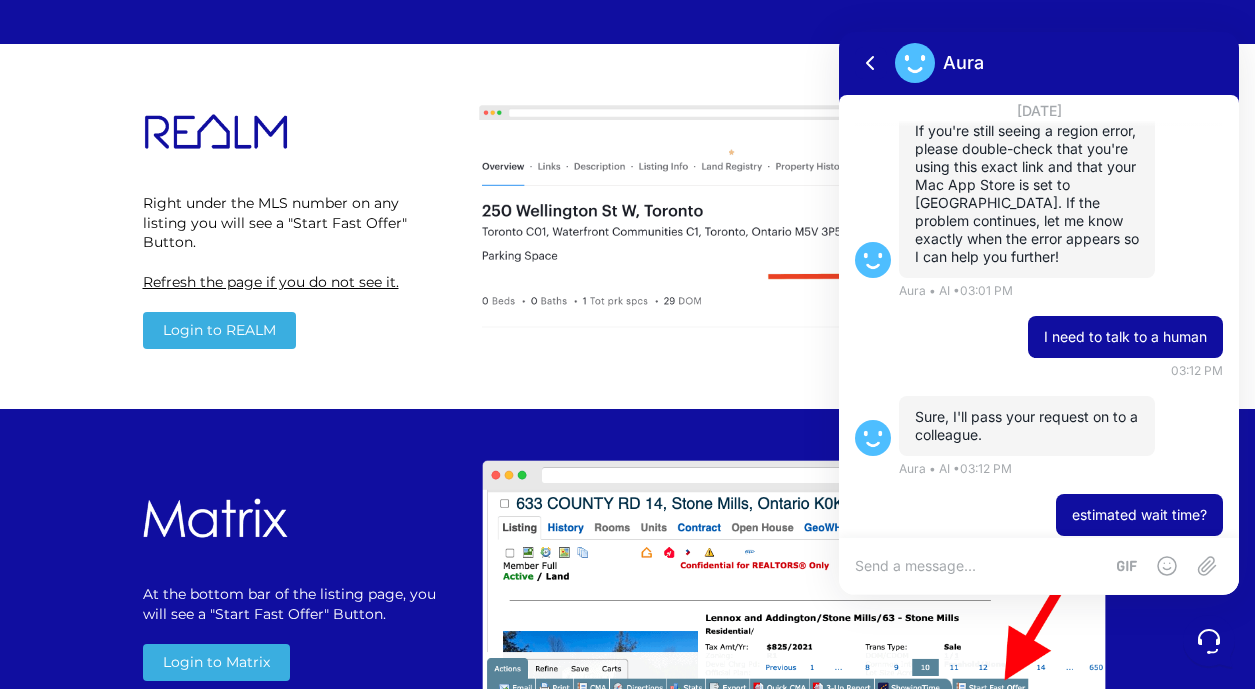 click at bounding box center (794, 226) 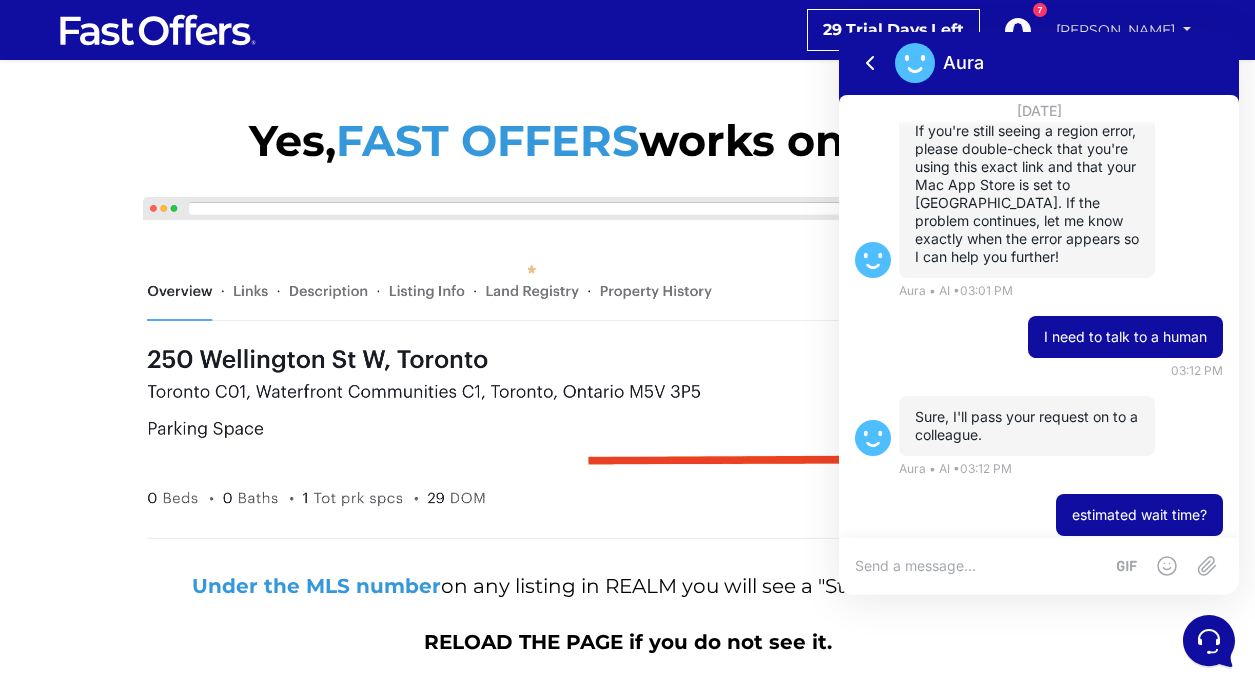 scroll, scrollTop: 0, scrollLeft: 0, axis: both 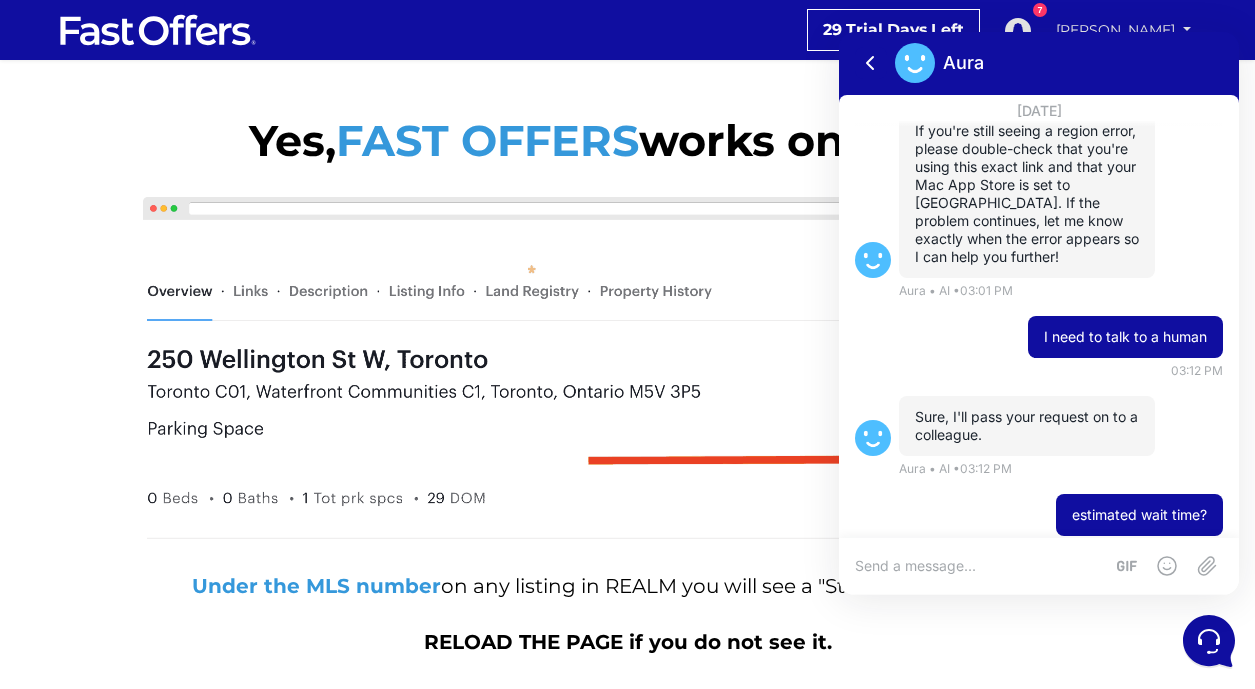 click 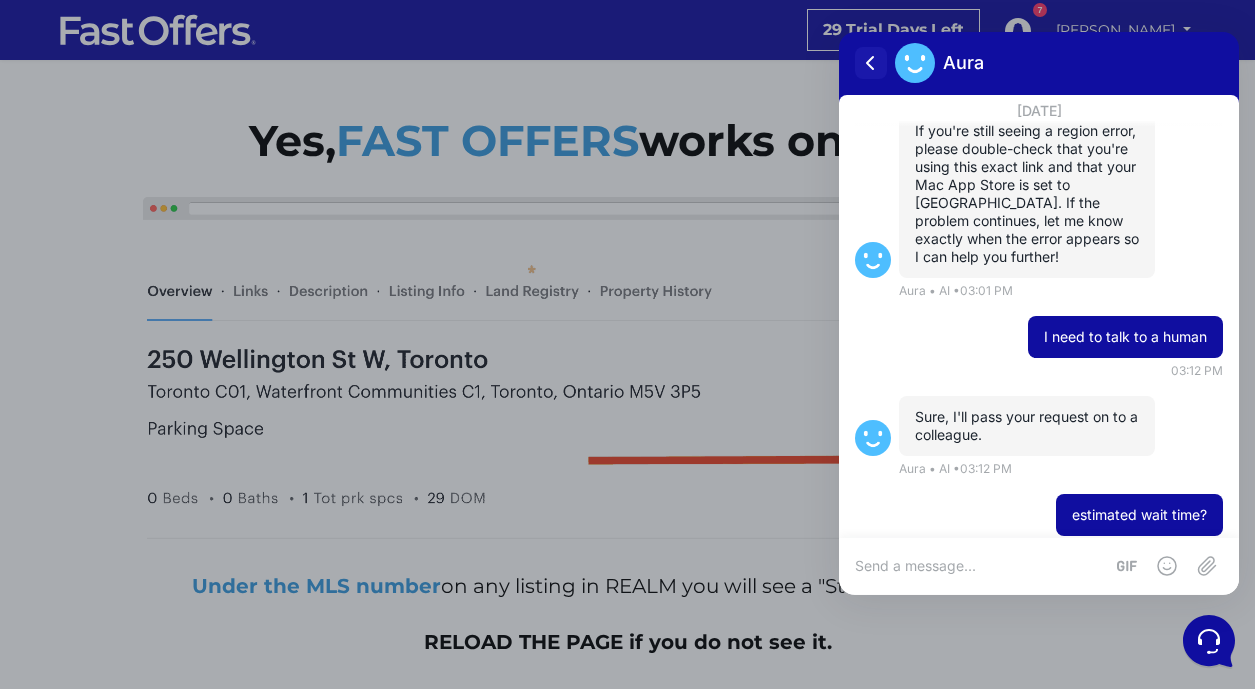 click 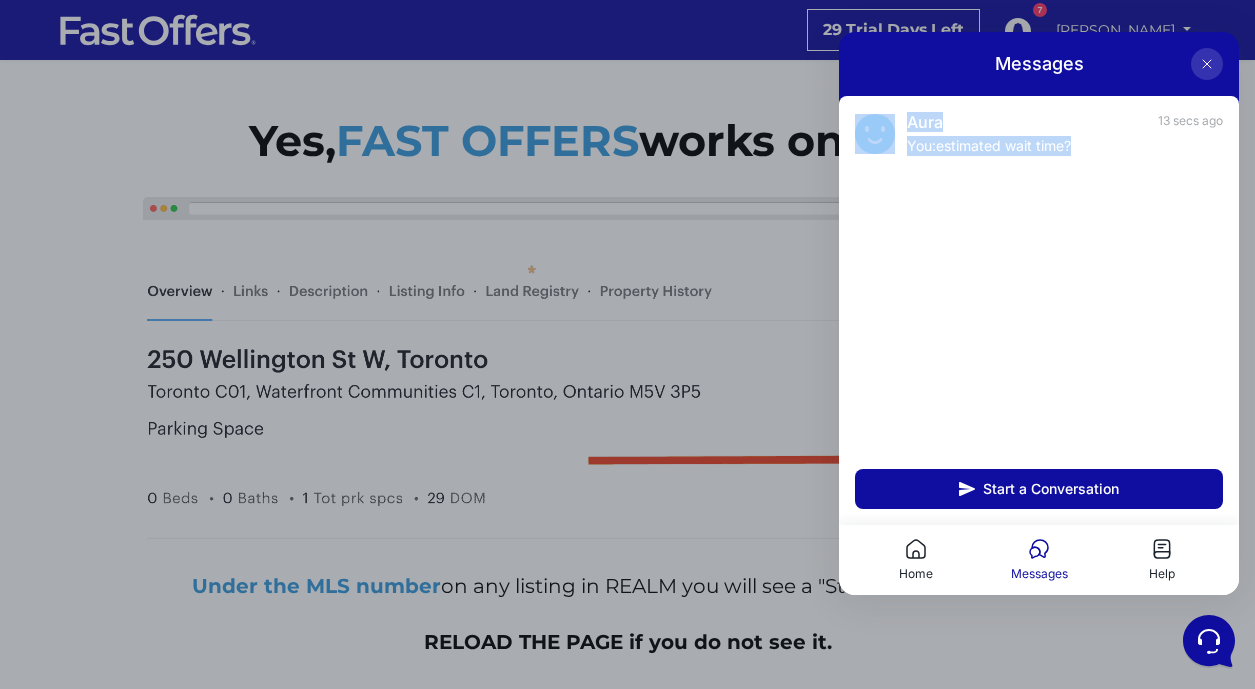 drag, startPoint x: 1131, startPoint y: 62, endPoint x: 1124, endPoint y: 186, distance: 124.197426 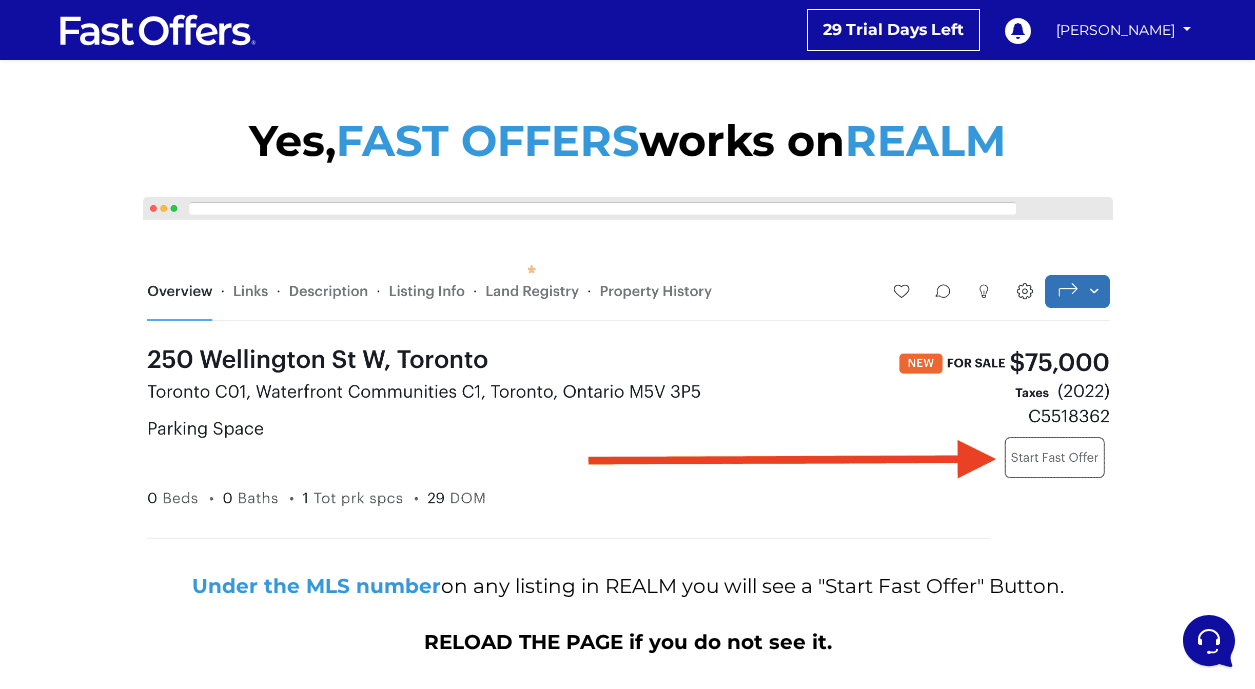 scroll, scrollTop: 0, scrollLeft: 0, axis: both 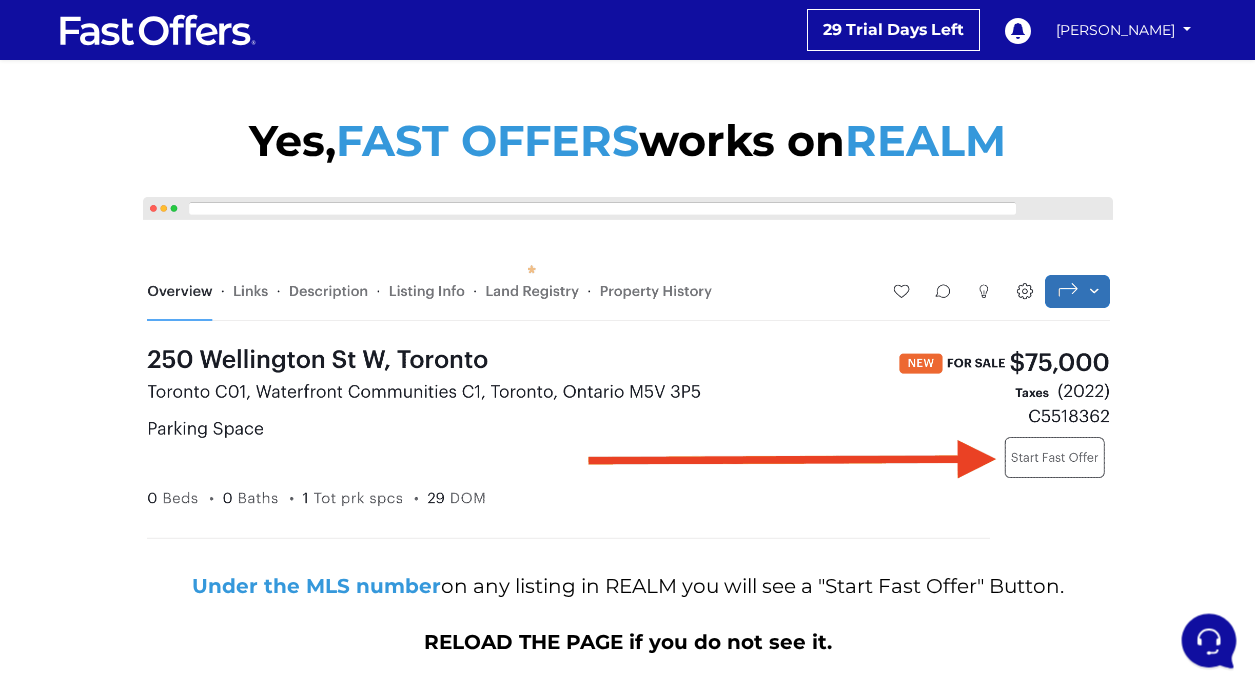 click 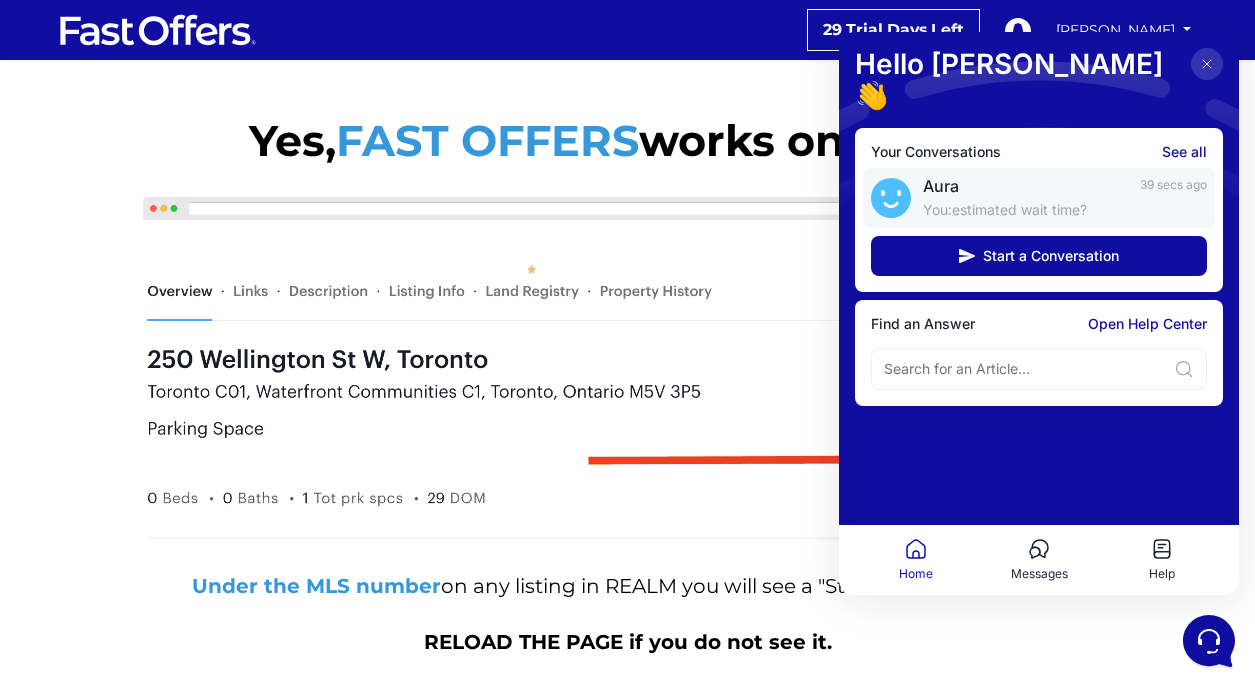 click on "Aura You:  estimated wait time? 39 secs ago" at bounding box center (1039, 198) 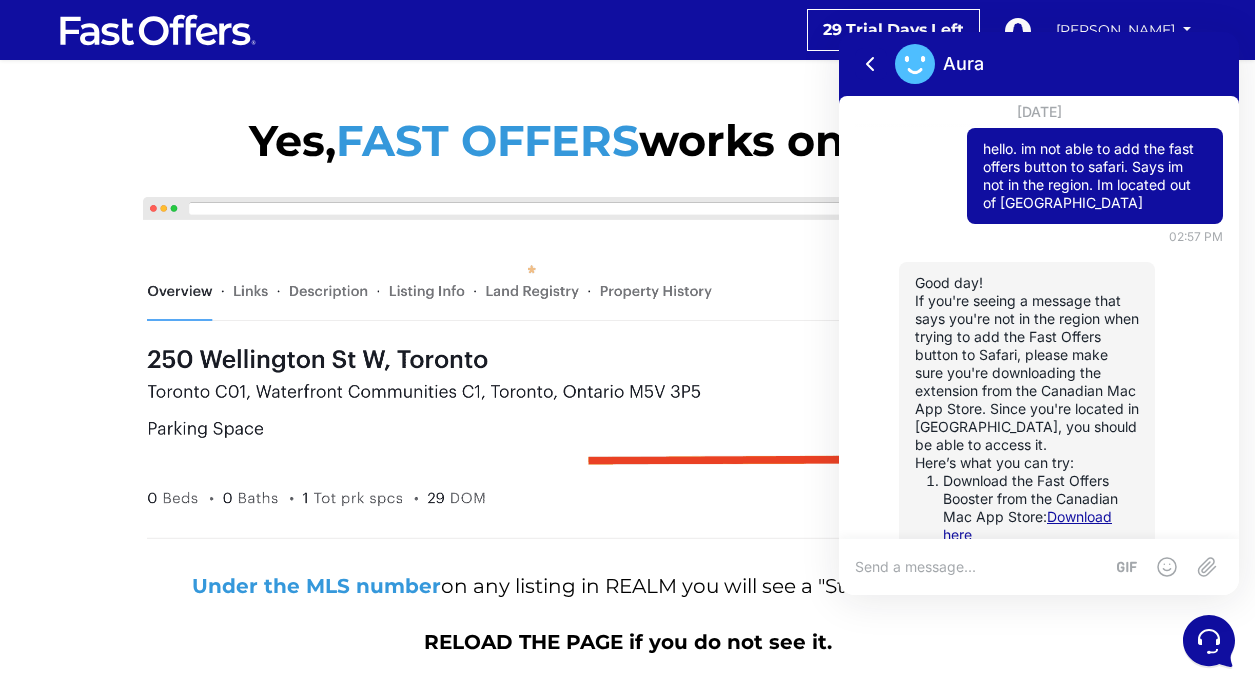 scroll, scrollTop: 3095, scrollLeft: 0, axis: vertical 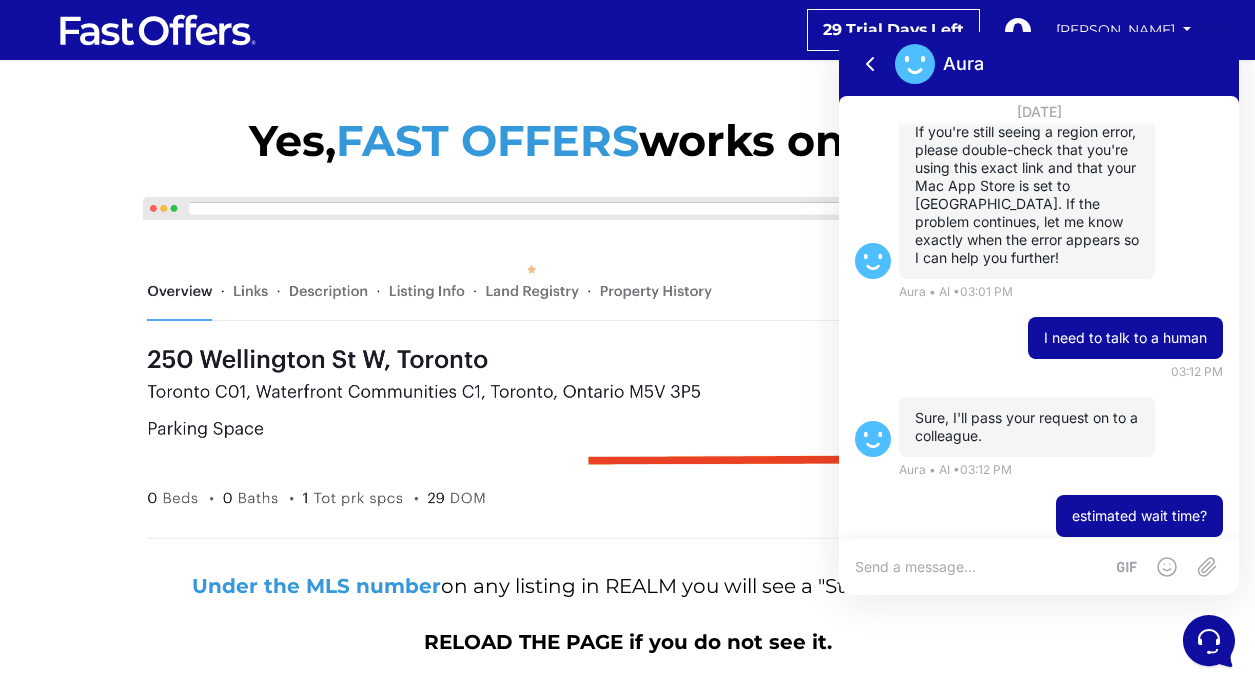 click at bounding box center [979, 567] 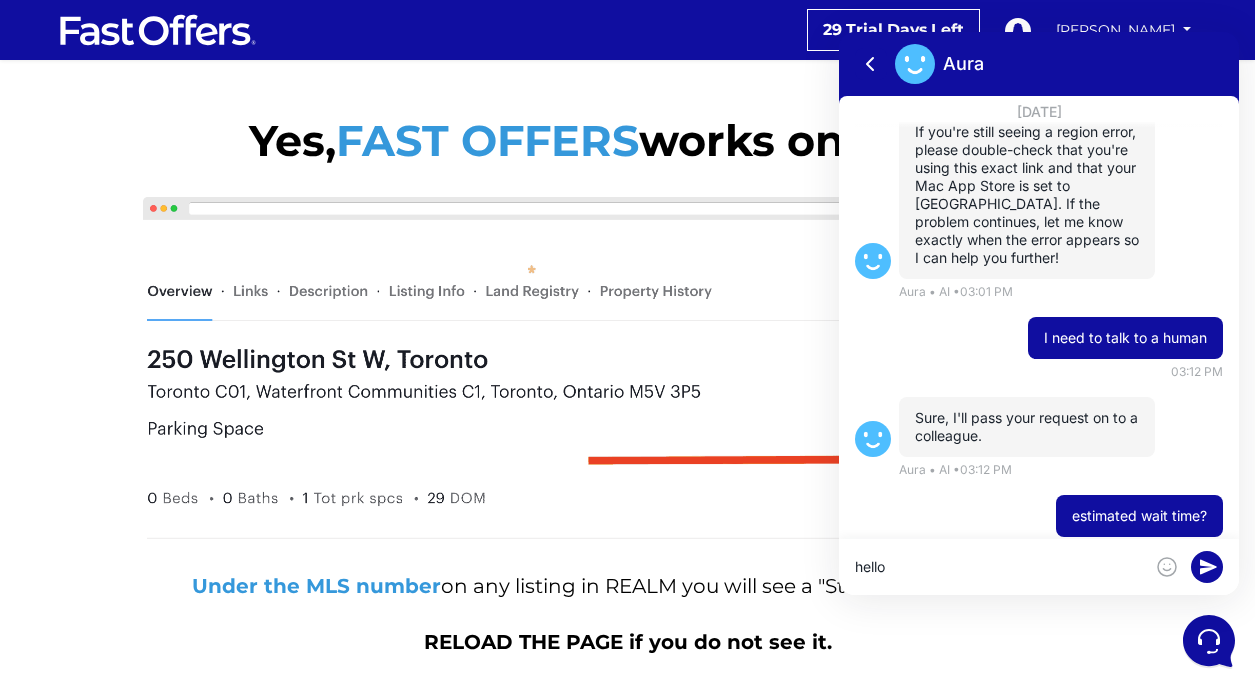 type on "hello" 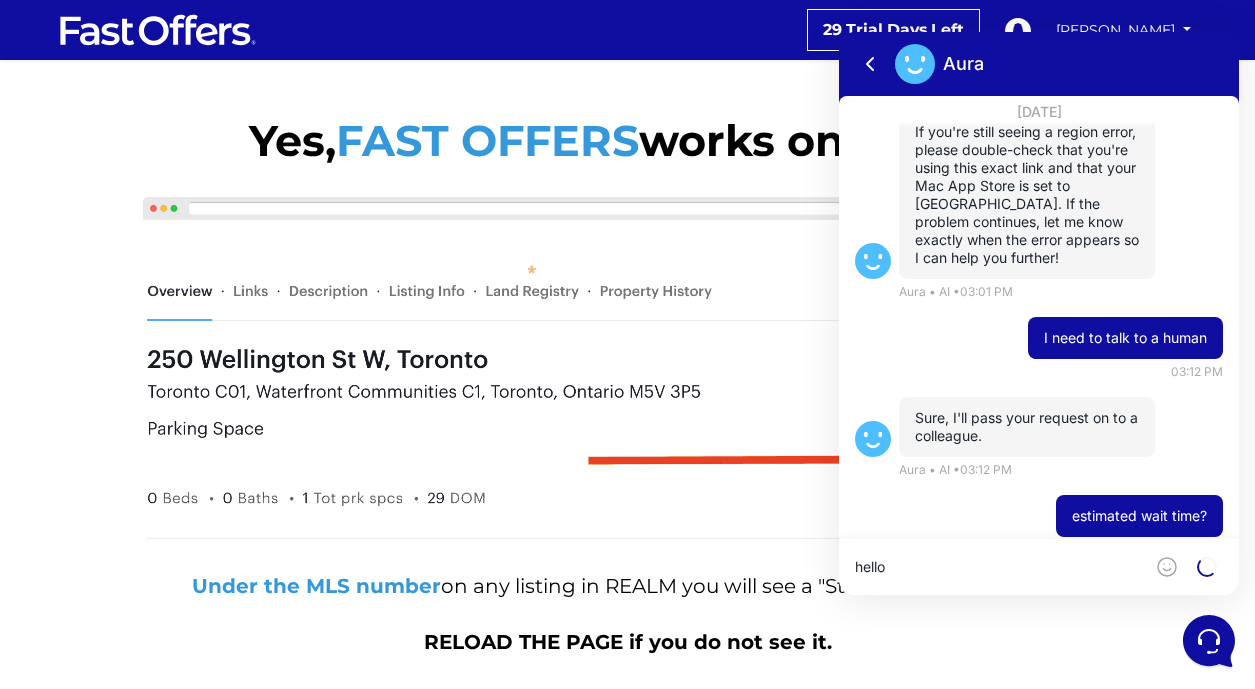 type 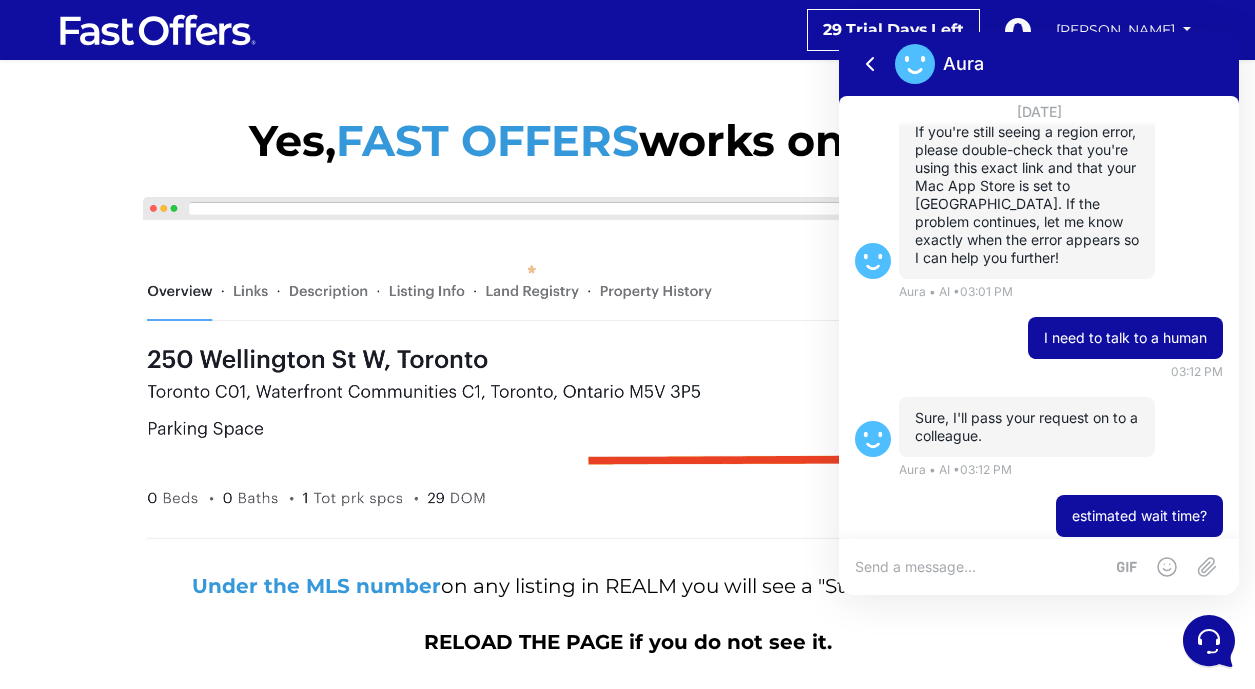 scroll, scrollTop: 3175, scrollLeft: 0, axis: vertical 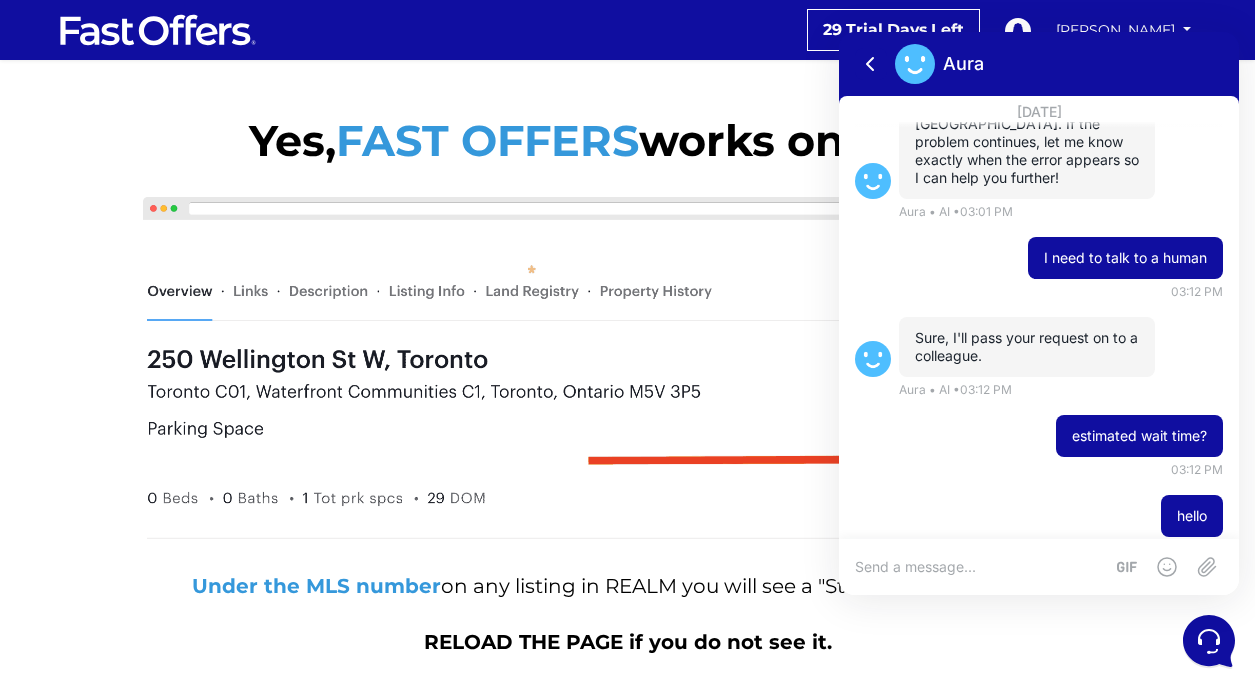 click on "29 Trial Days Left
0
My Offers My Profile" at bounding box center (735, 30) 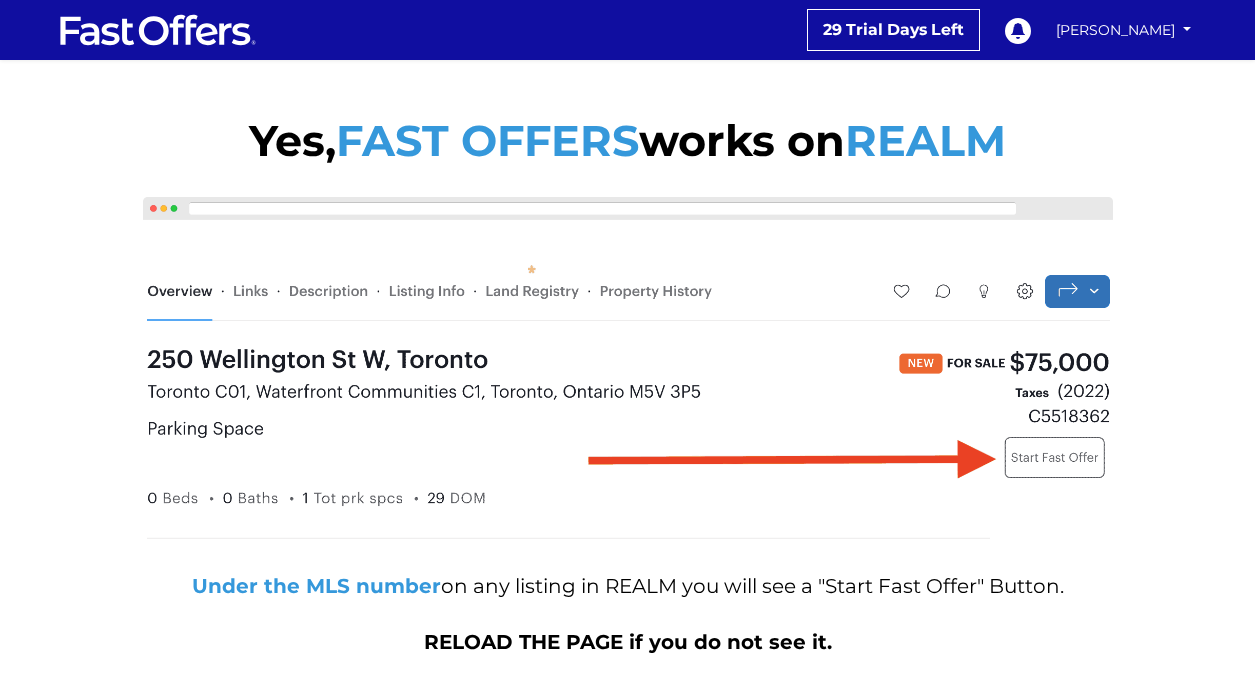 scroll, scrollTop: 727, scrollLeft: 0, axis: vertical 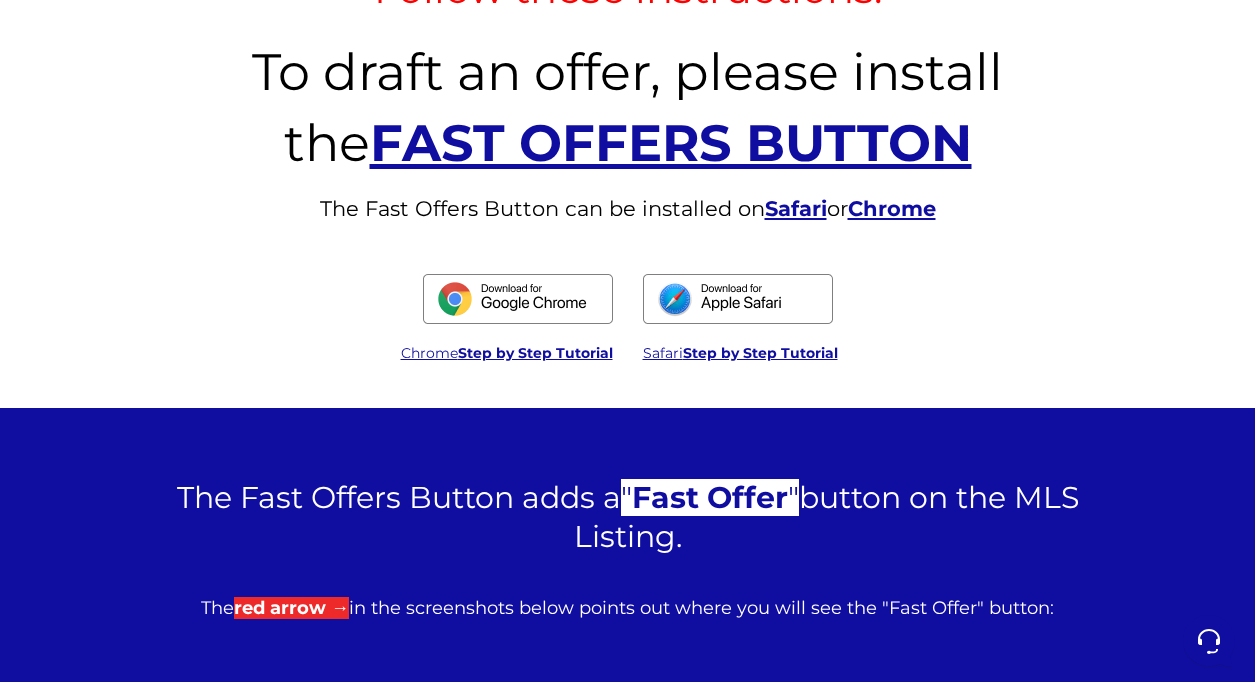 click at bounding box center [738, 299] 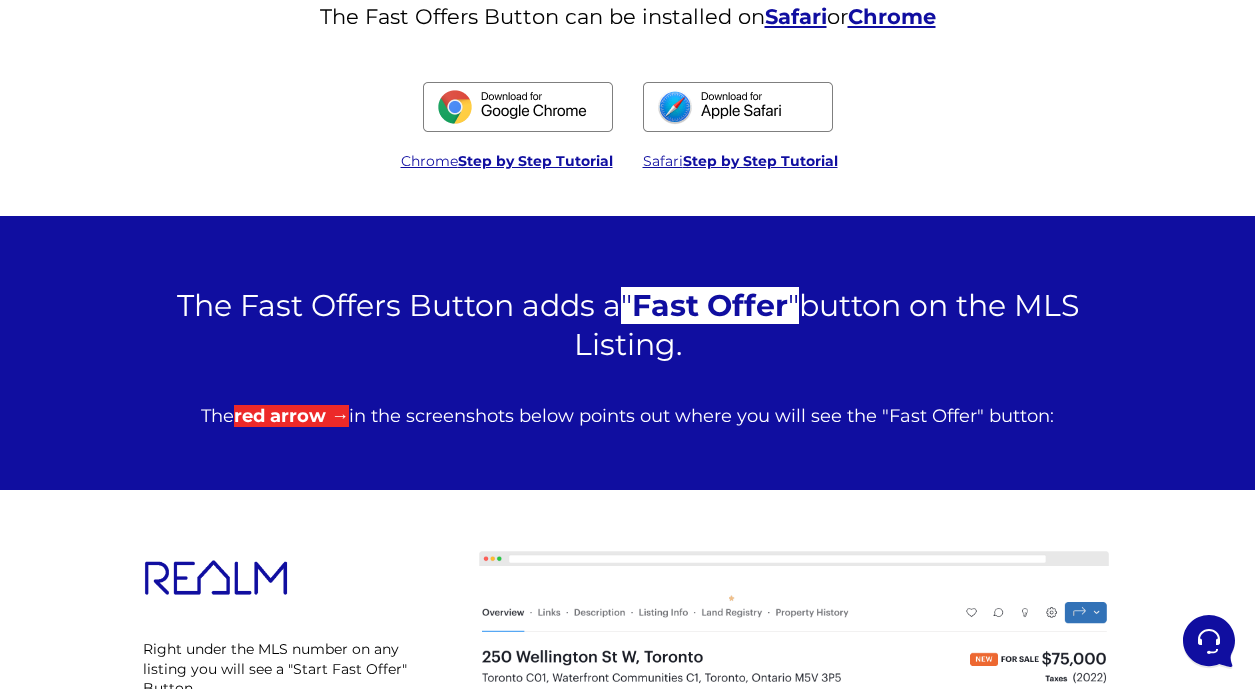 scroll, scrollTop: 1063, scrollLeft: 0, axis: vertical 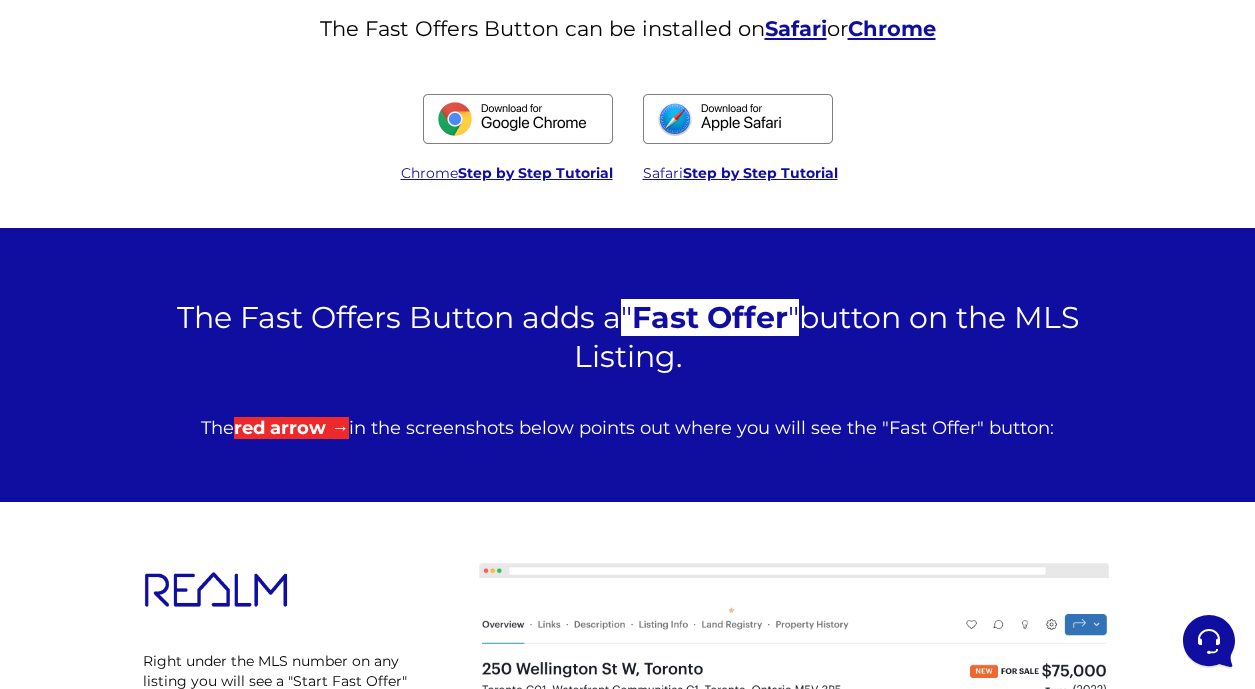 click at bounding box center (518, 119) 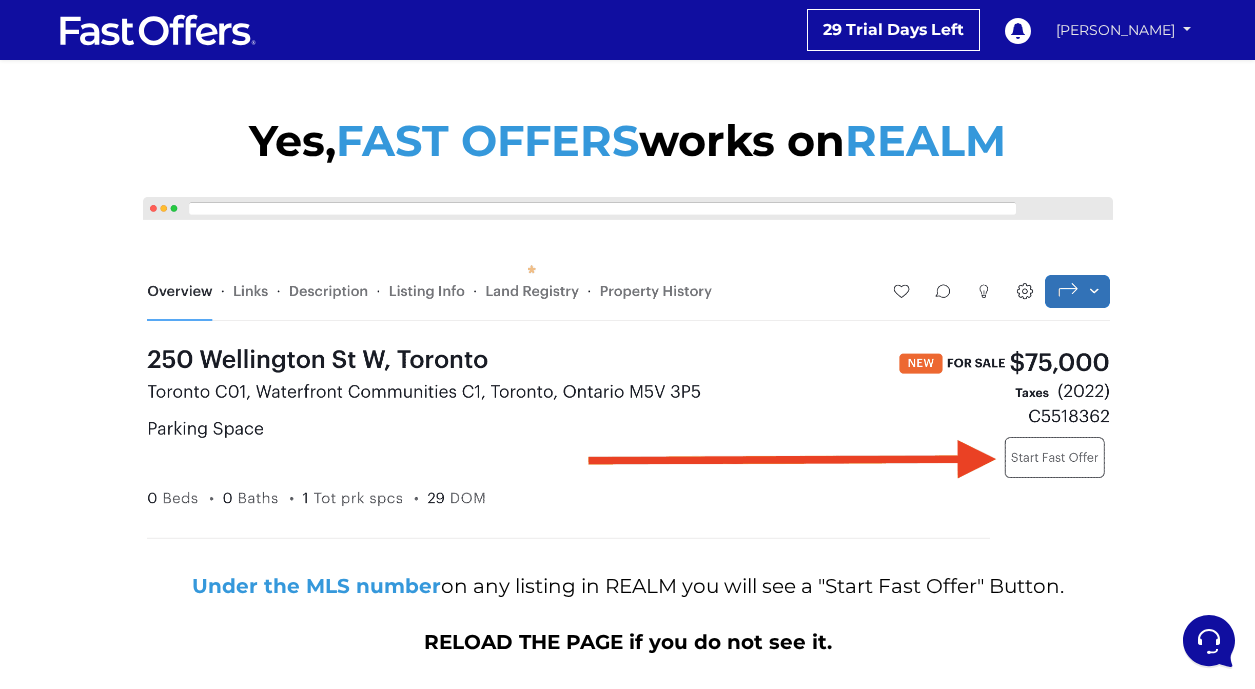 scroll, scrollTop: 0, scrollLeft: 0, axis: both 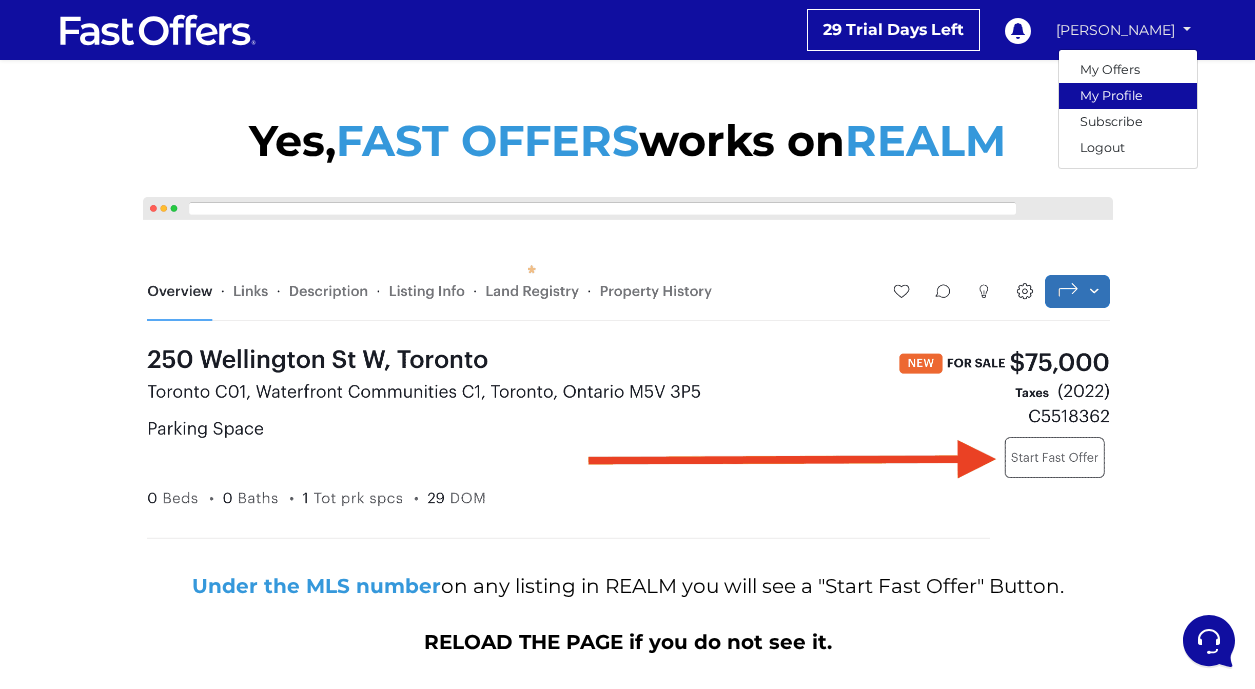 click on "My Profile" at bounding box center (1128, 96) 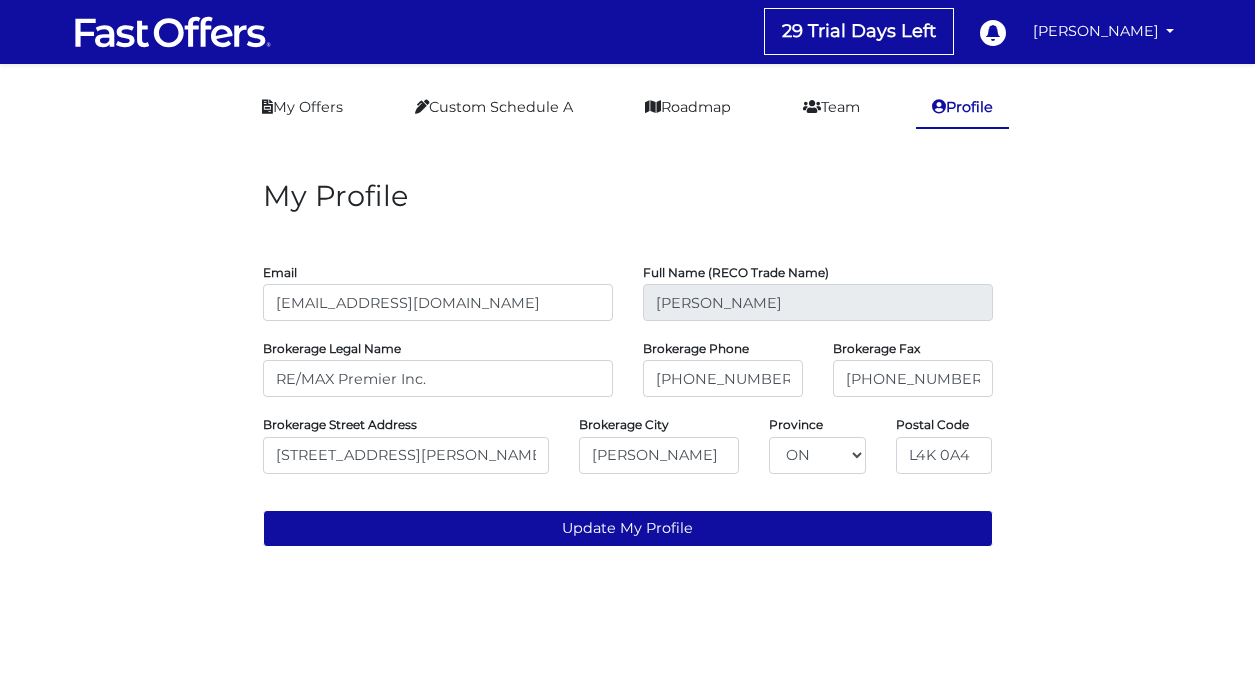 scroll, scrollTop: 0, scrollLeft: 0, axis: both 